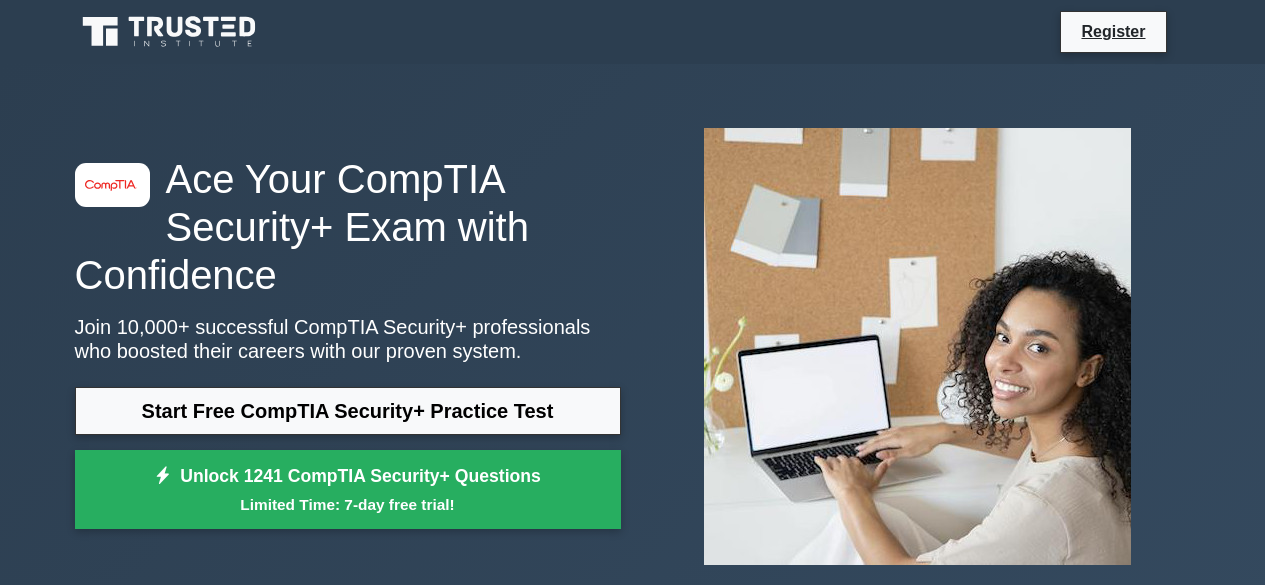 scroll, scrollTop: 0, scrollLeft: 0, axis: both 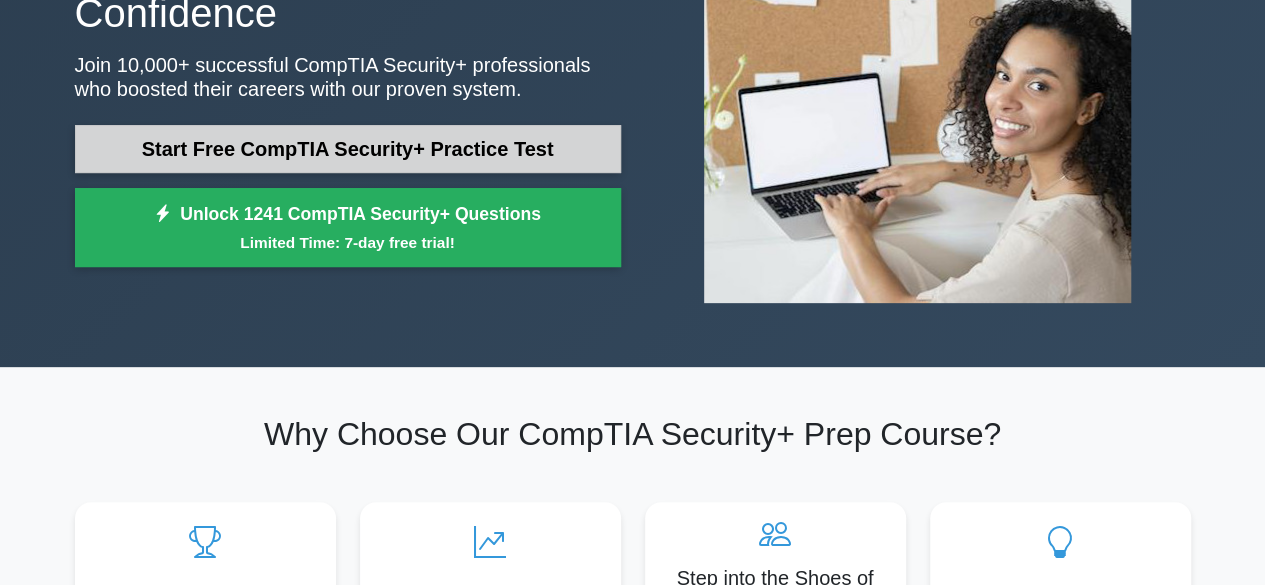 click on "Start Free CompTIA Security+ Practice Test" at bounding box center [348, 149] 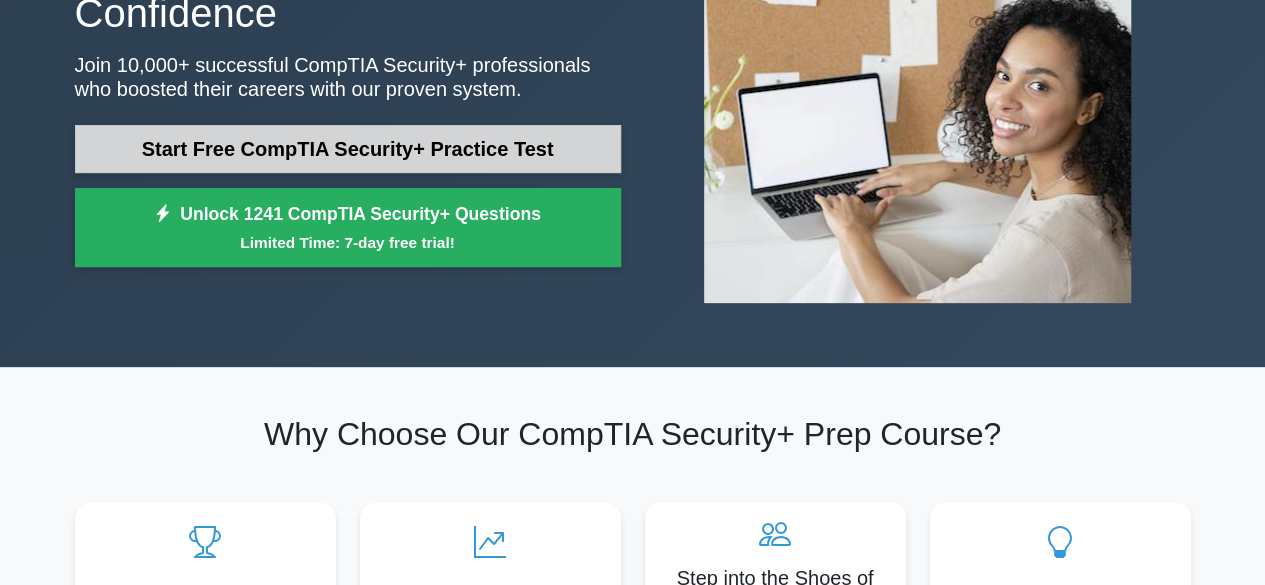 click on "Start Free CompTIA Security+ Practice Test" at bounding box center [348, 149] 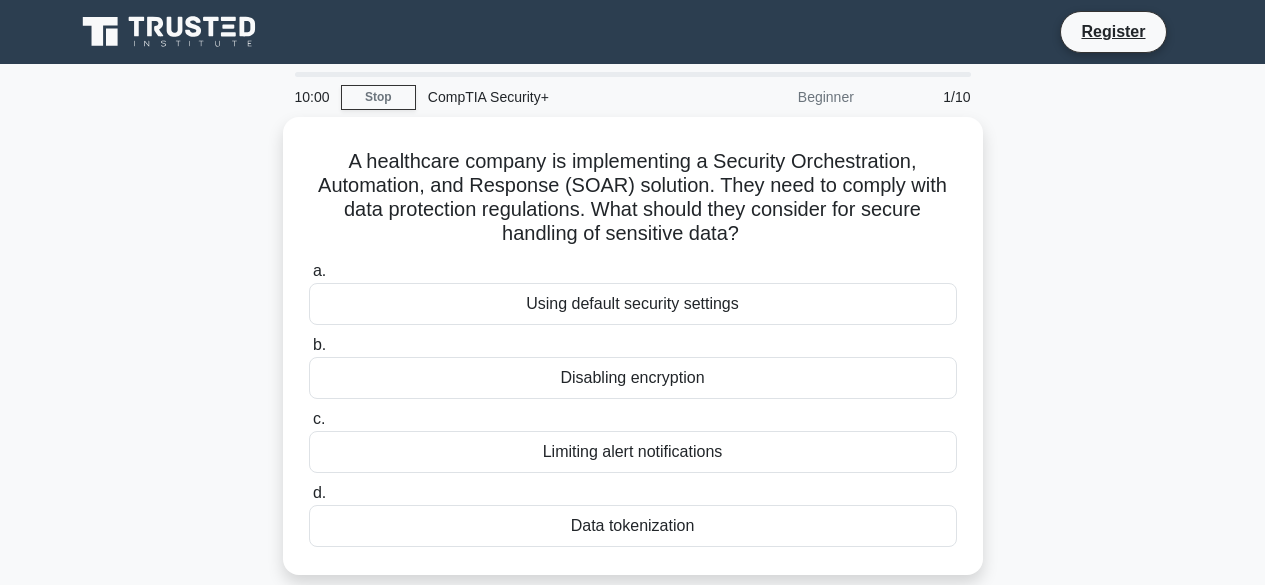 scroll, scrollTop: 0, scrollLeft: 0, axis: both 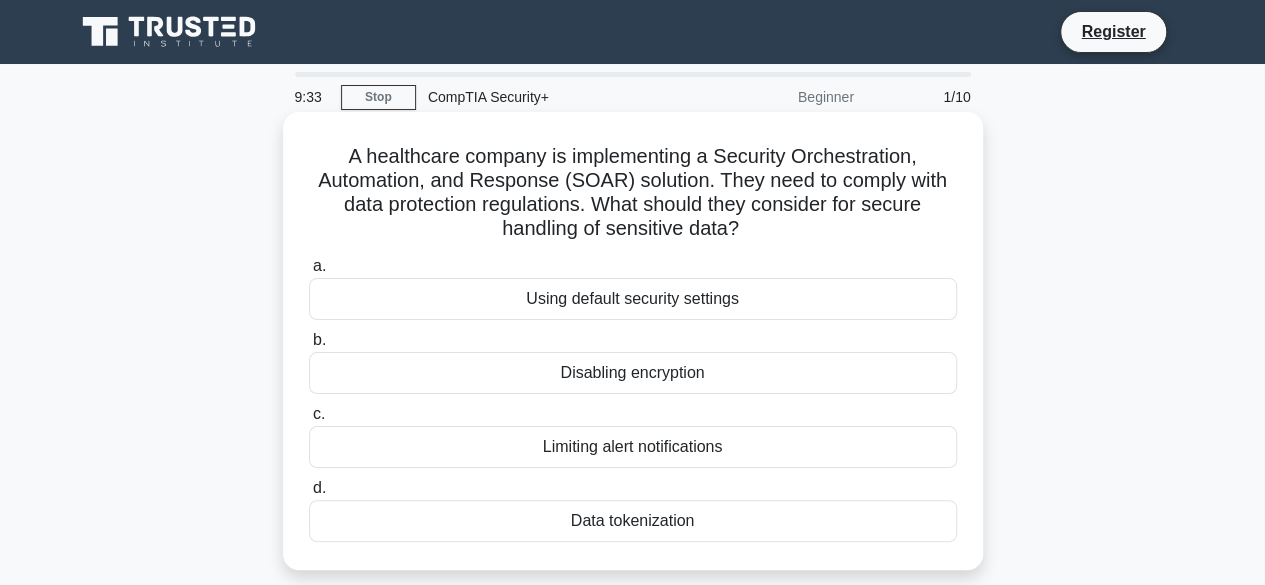 click on "Disabling encryption" at bounding box center [633, 373] 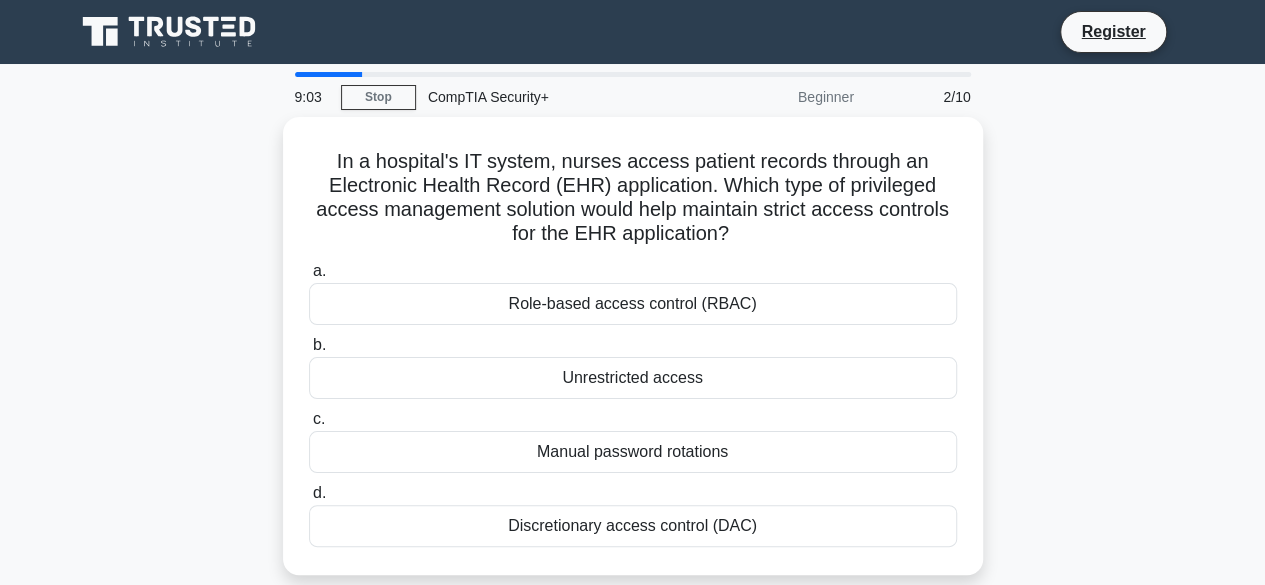 scroll, scrollTop: 3, scrollLeft: 0, axis: vertical 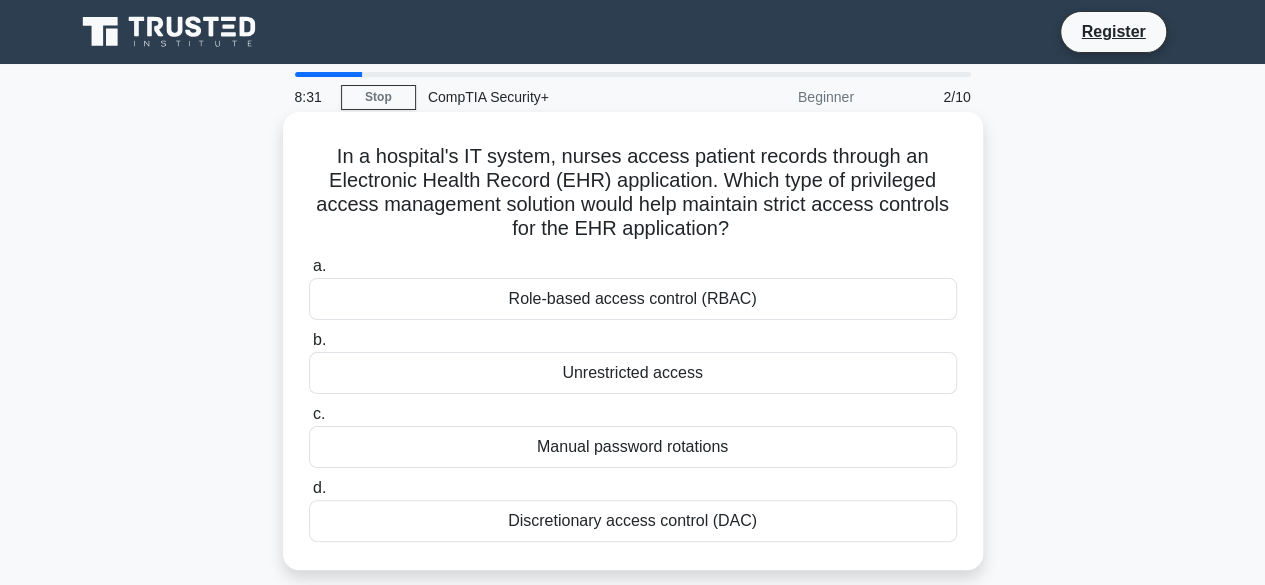 click on "Role-based access control (RBAC)" at bounding box center (633, 299) 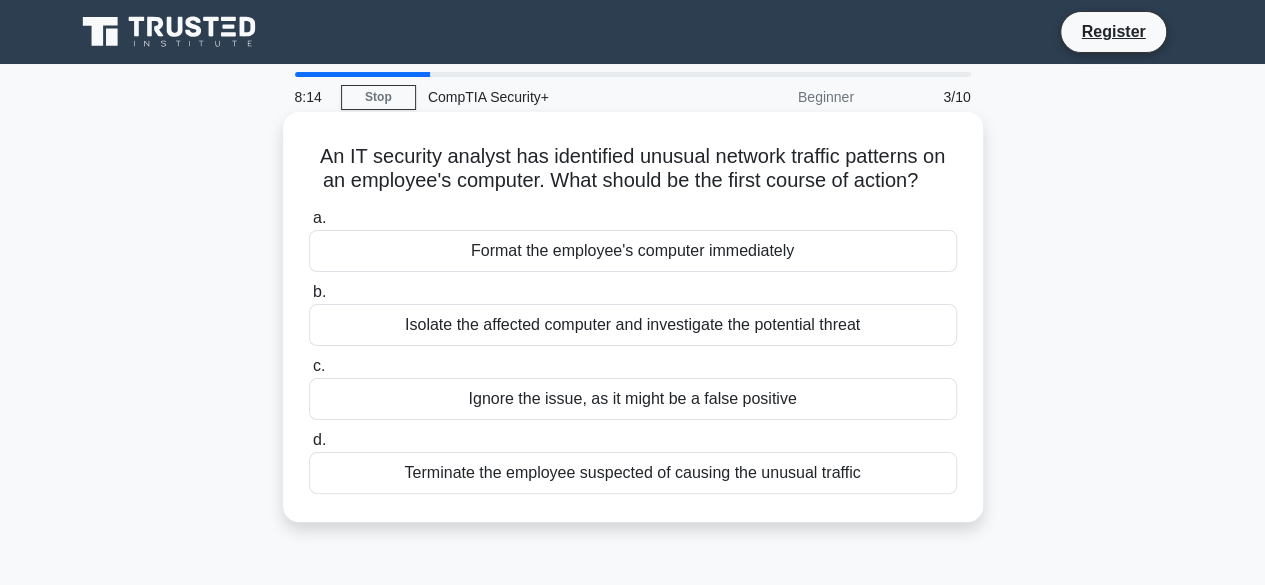click on "Isolate the affected computer and investigate the potential threat" at bounding box center (633, 325) 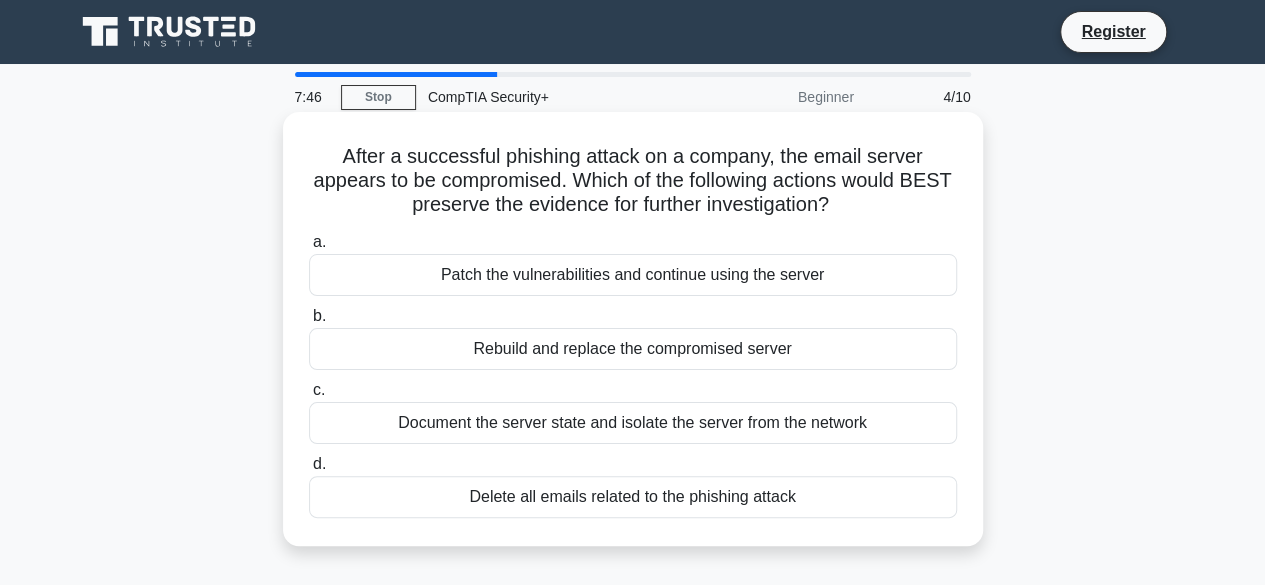 click on "Document the server state and isolate the server from the network" at bounding box center [633, 423] 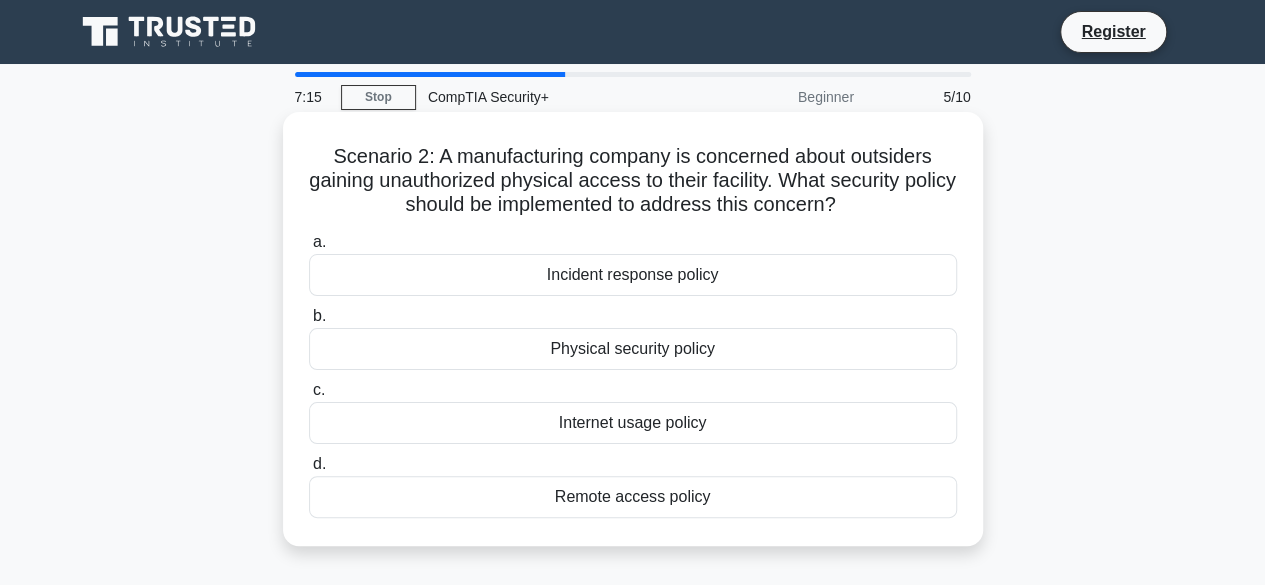 click on "Remote access policy" at bounding box center (633, 497) 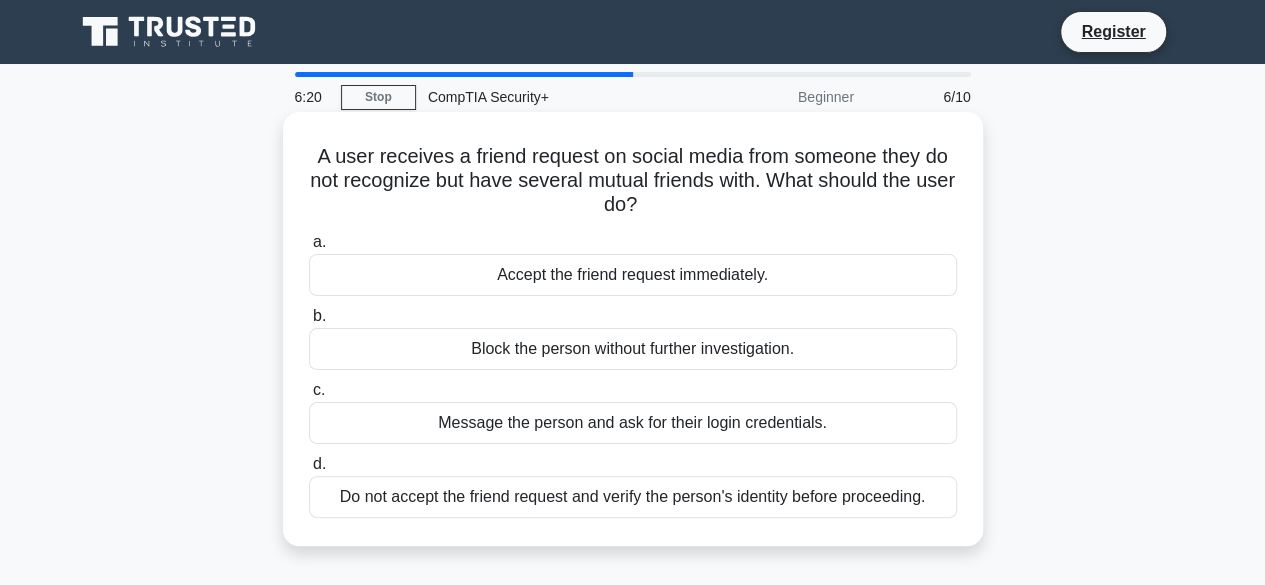 click on "Do not accept the friend request and verify the person's identity before proceeding." at bounding box center [633, 497] 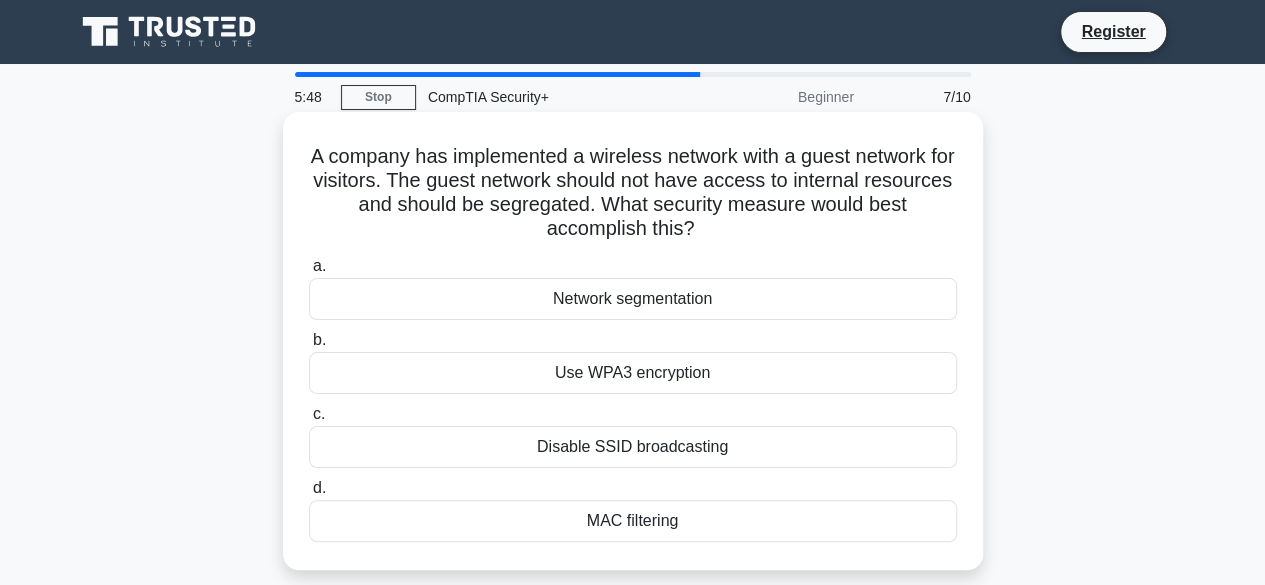 click on "Network segmentation" at bounding box center [633, 299] 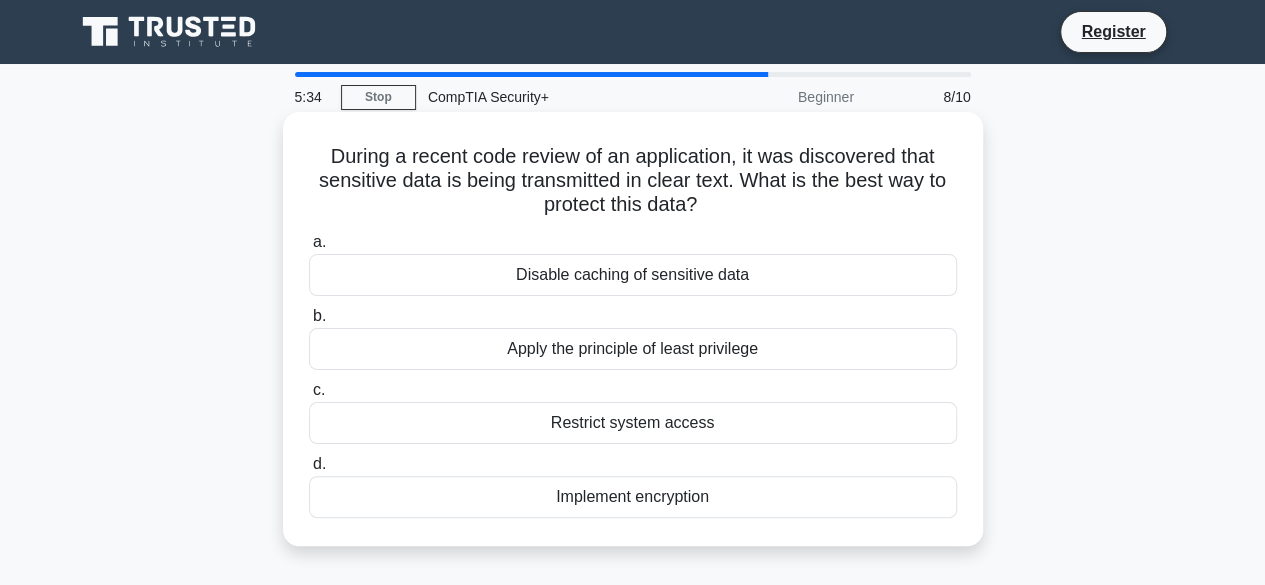 click on "Implement encryption" at bounding box center (633, 497) 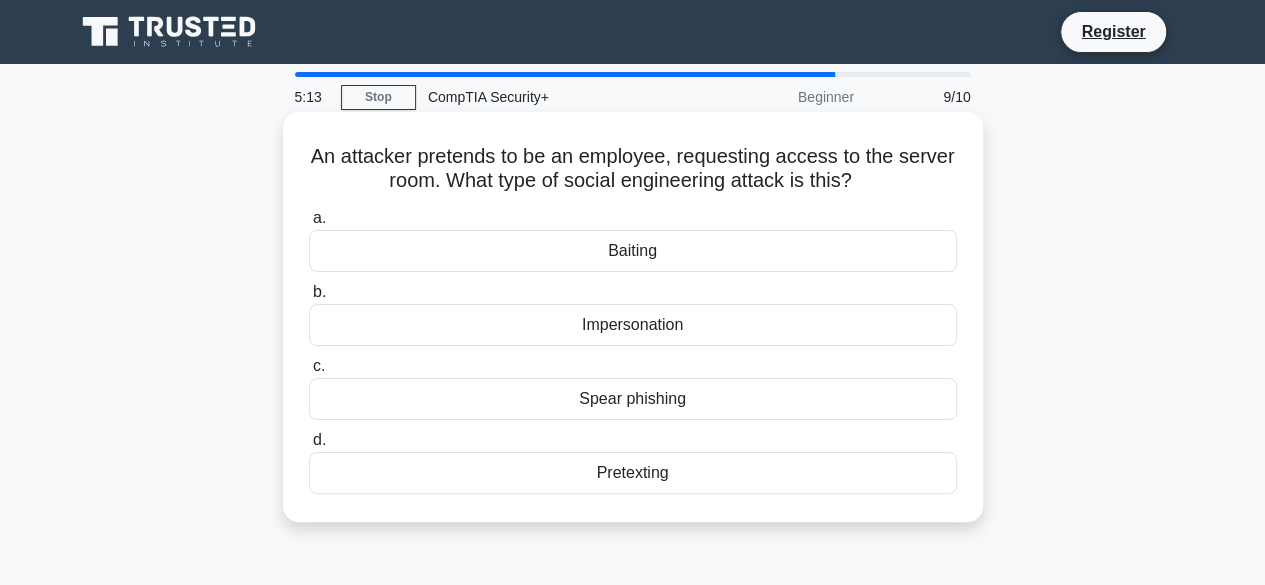 click on "Pretexting" at bounding box center (633, 473) 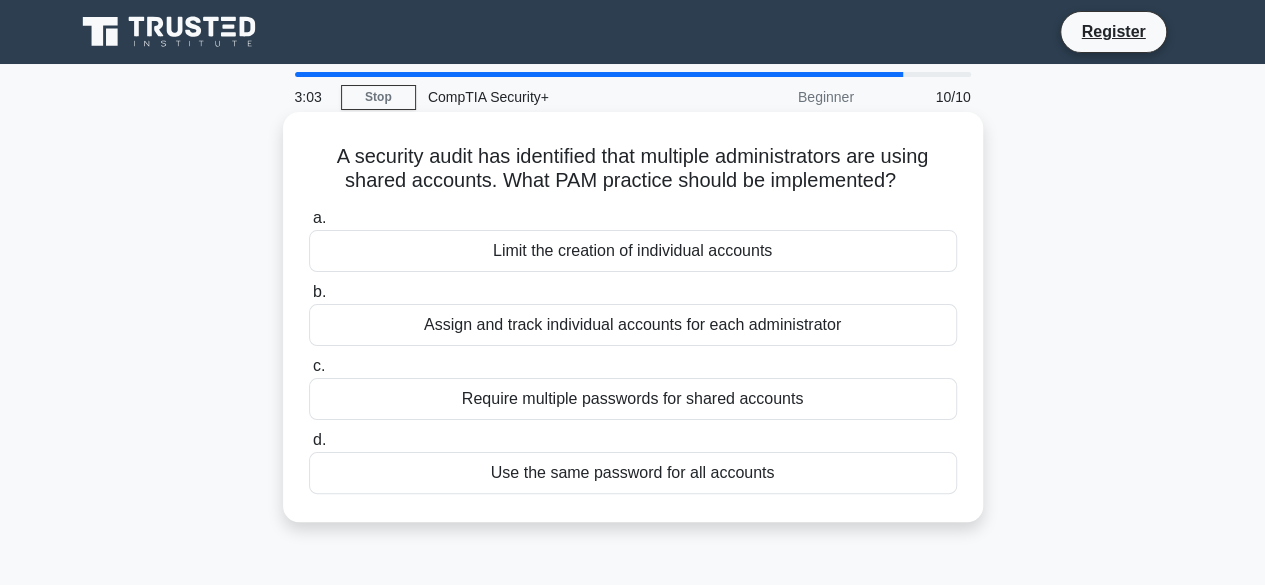 click on "Require multiple passwords for shared accounts" at bounding box center [633, 399] 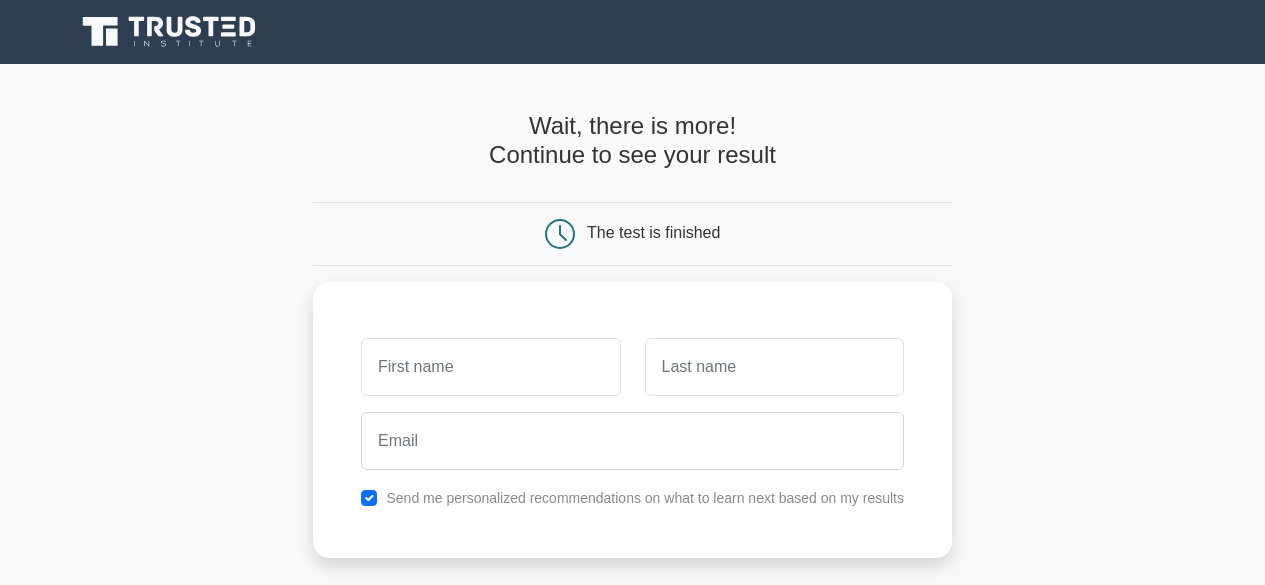 scroll, scrollTop: 0, scrollLeft: 0, axis: both 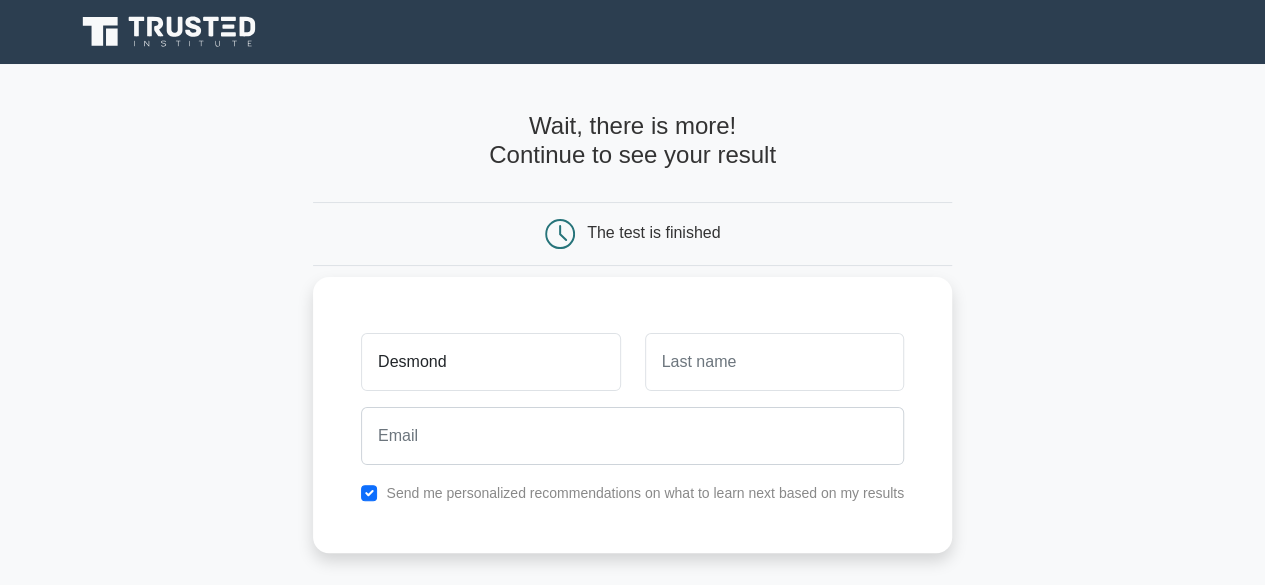 type on "Desmond" 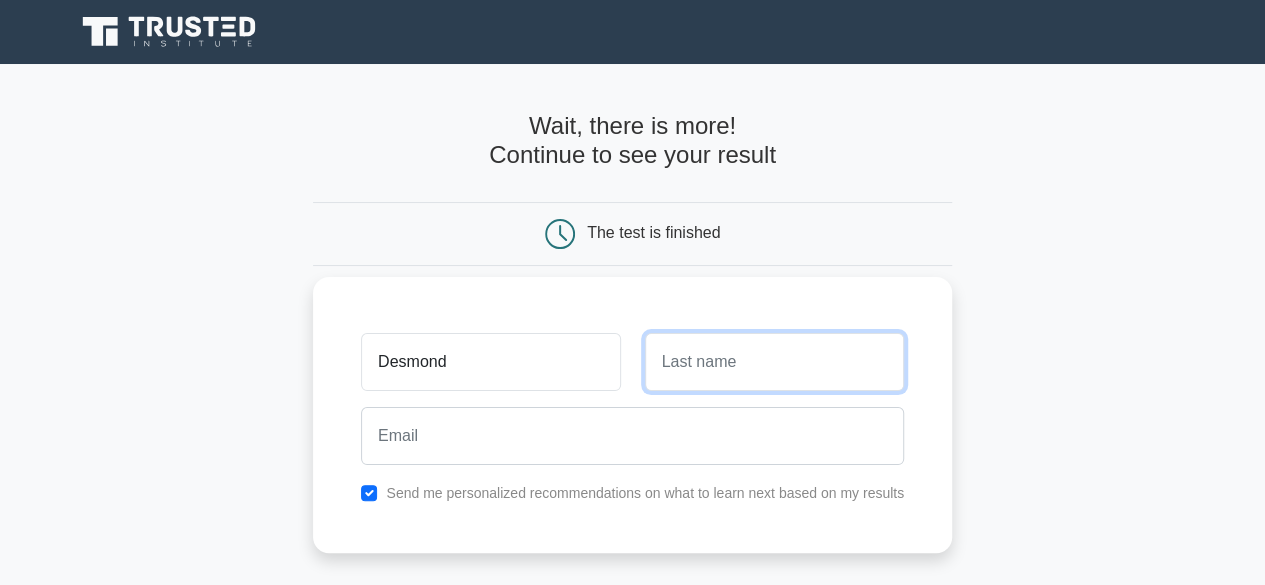 click at bounding box center [774, 362] 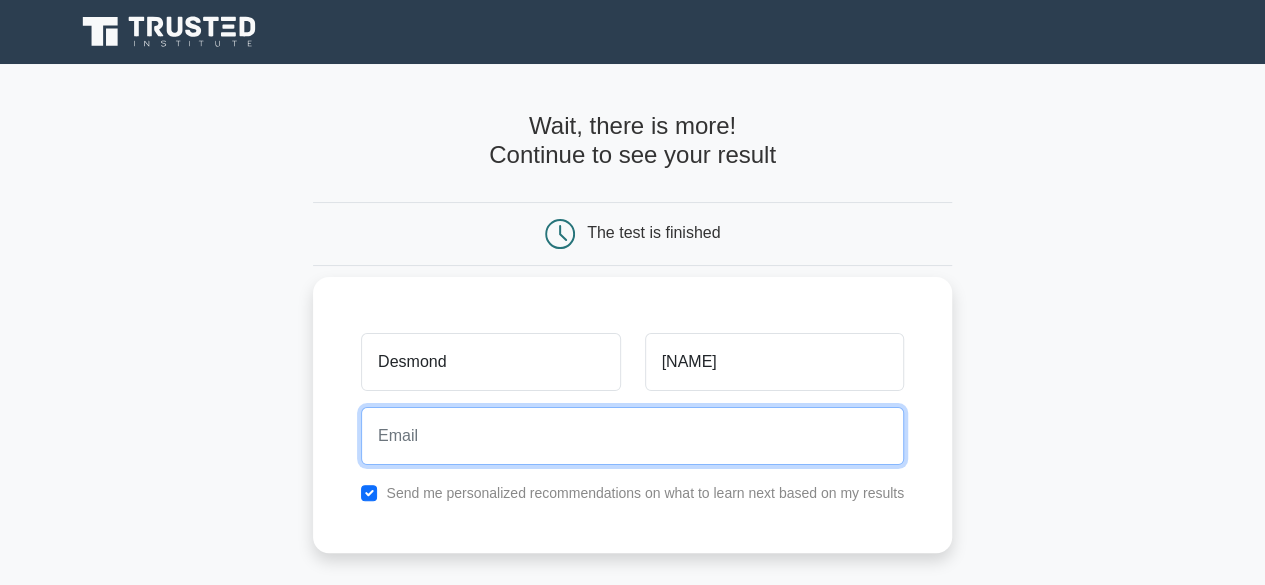 click at bounding box center [632, 436] 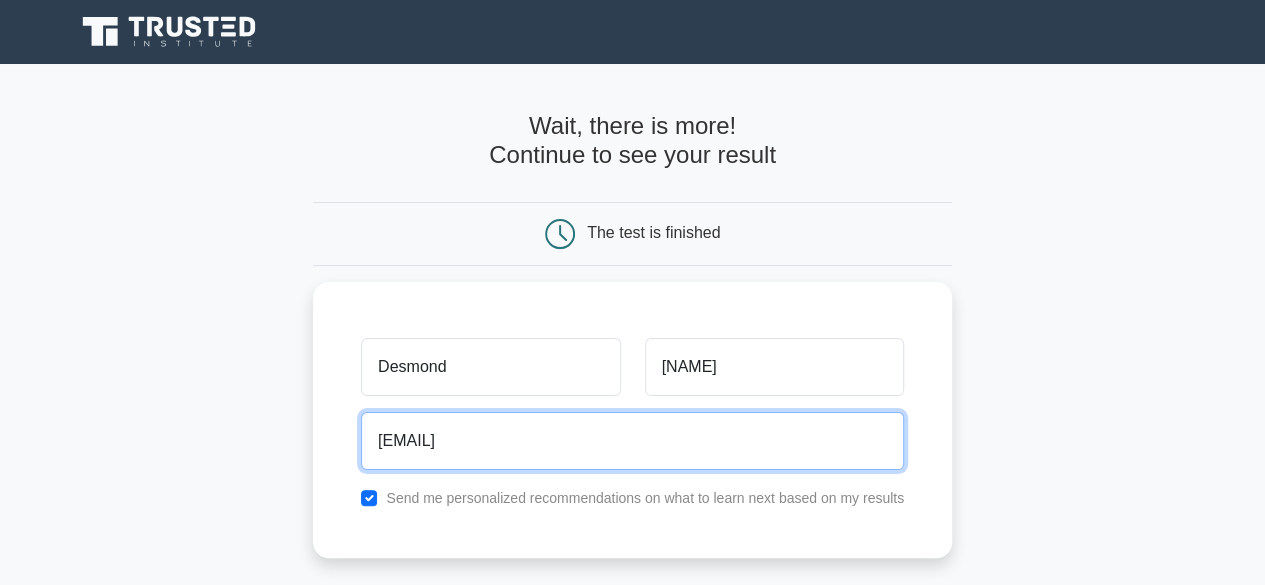 scroll, scrollTop: 417, scrollLeft: 0, axis: vertical 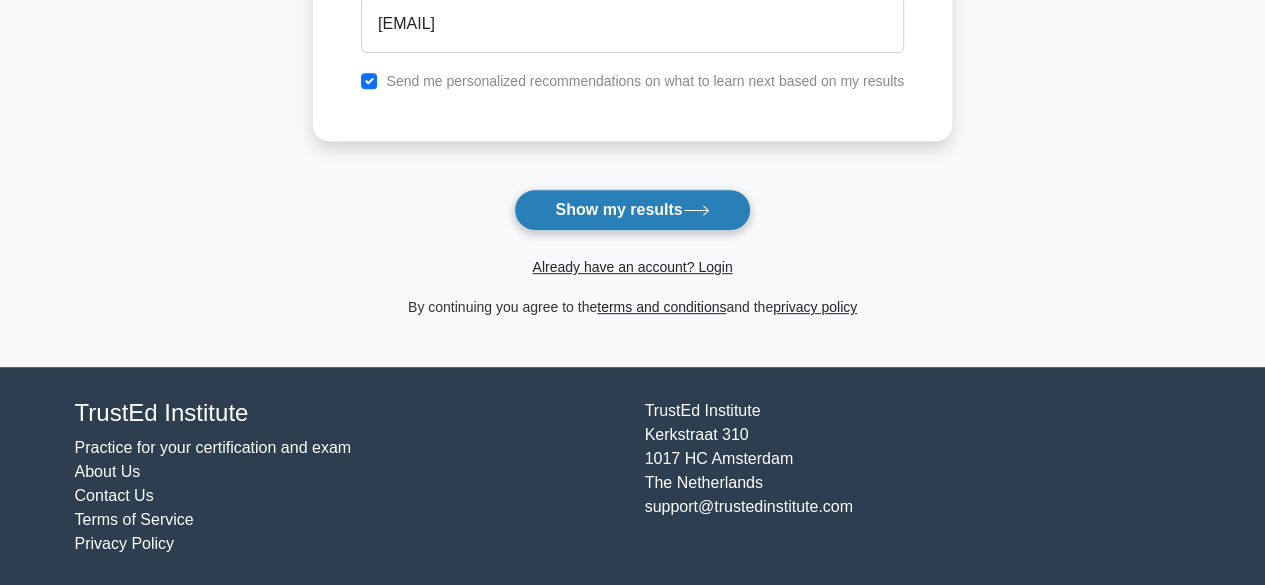 click on "Show my results" at bounding box center (632, 210) 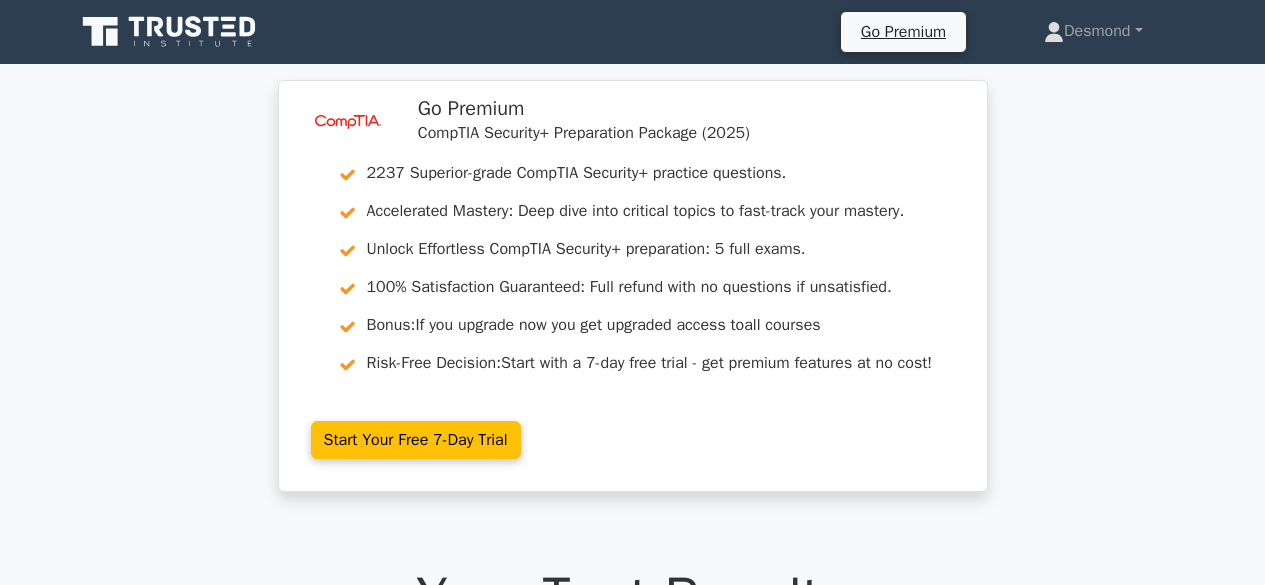 scroll, scrollTop: 0, scrollLeft: 0, axis: both 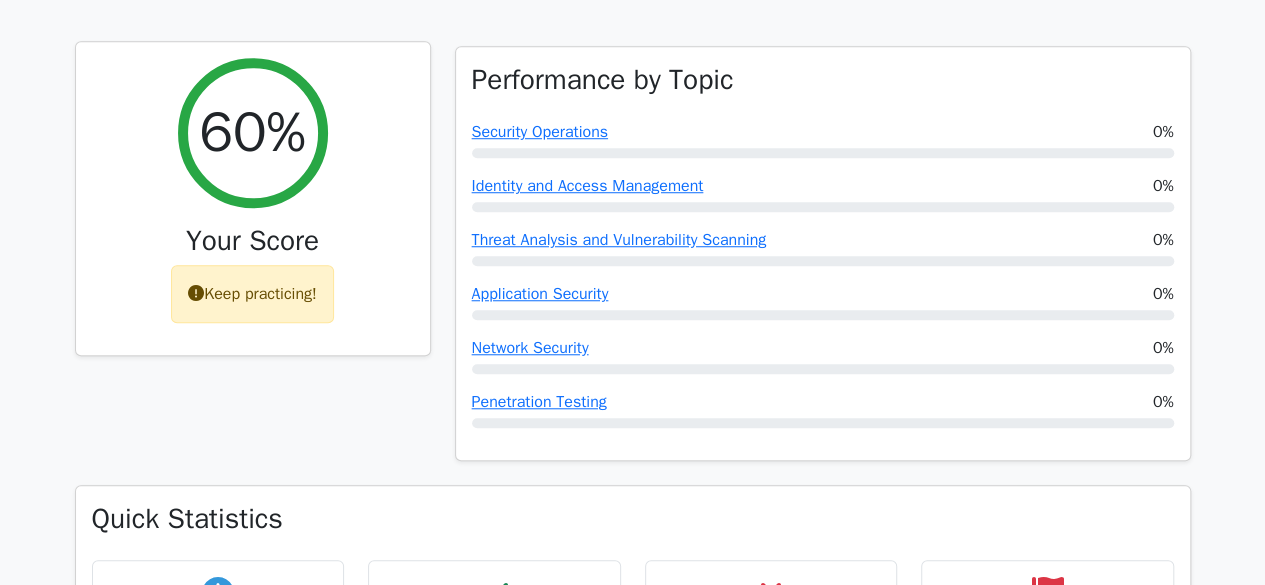 click on "60%" at bounding box center (252, 132) 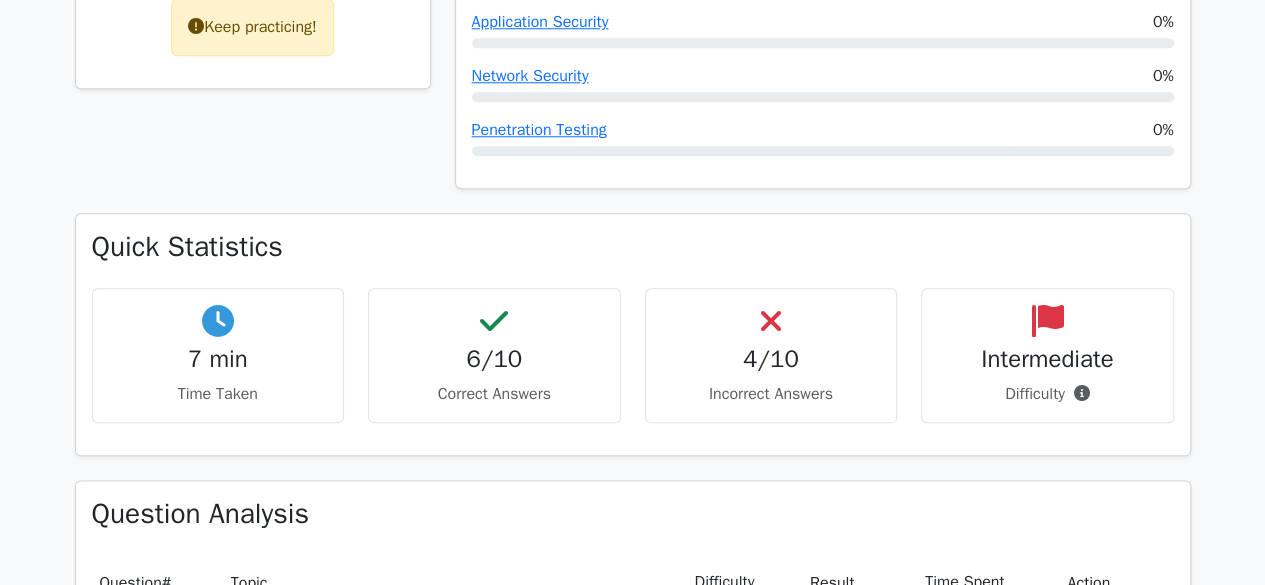 scroll, scrollTop: 960, scrollLeft: 0, axis: vertical 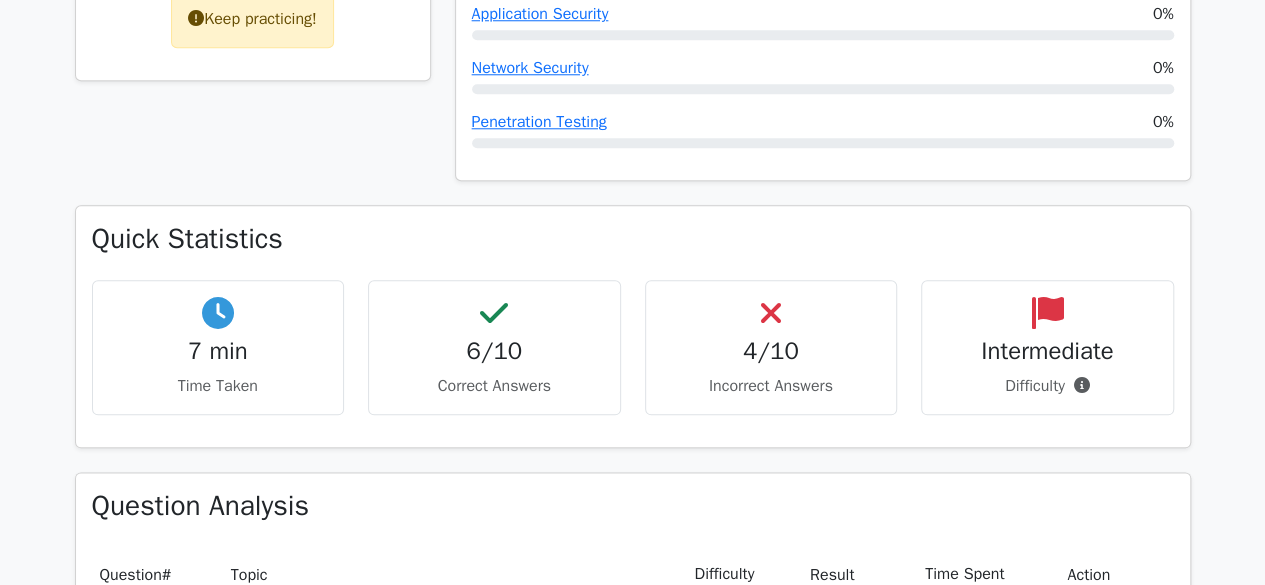 click on "image/svg+xml
Go Premium
CompTIA Security+ Preparation Package (2025)
2237 Superior-grade  CompTIA Security+ practice questions.
Accelerated Mastery: Deep dive into critical topics to fast-track your mastery.
Bonus:" at bounding box center [632, 826] 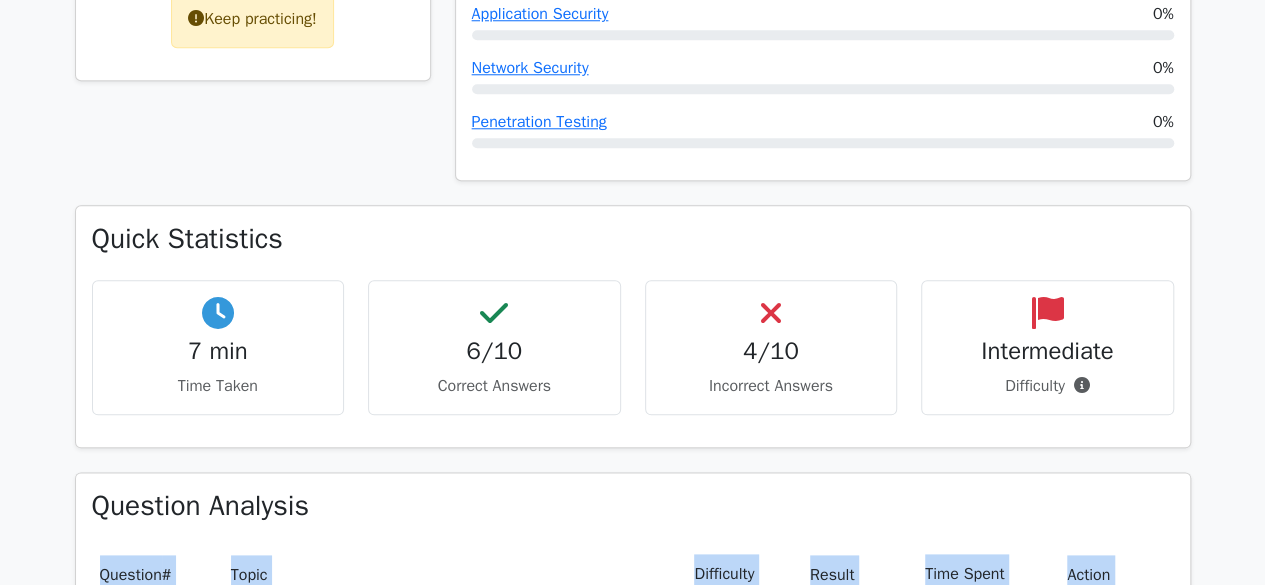 click on "image/svg+xml
Go Premium
CompTIA Security+ Preparation Package (2025)
2237 Superior-grade  CompTIA Security+ practice questions.
Accelerated Mastery: Deep dive into critical topics to fast-track your mastery.
Bonus:" at bounding box center (632, 826) 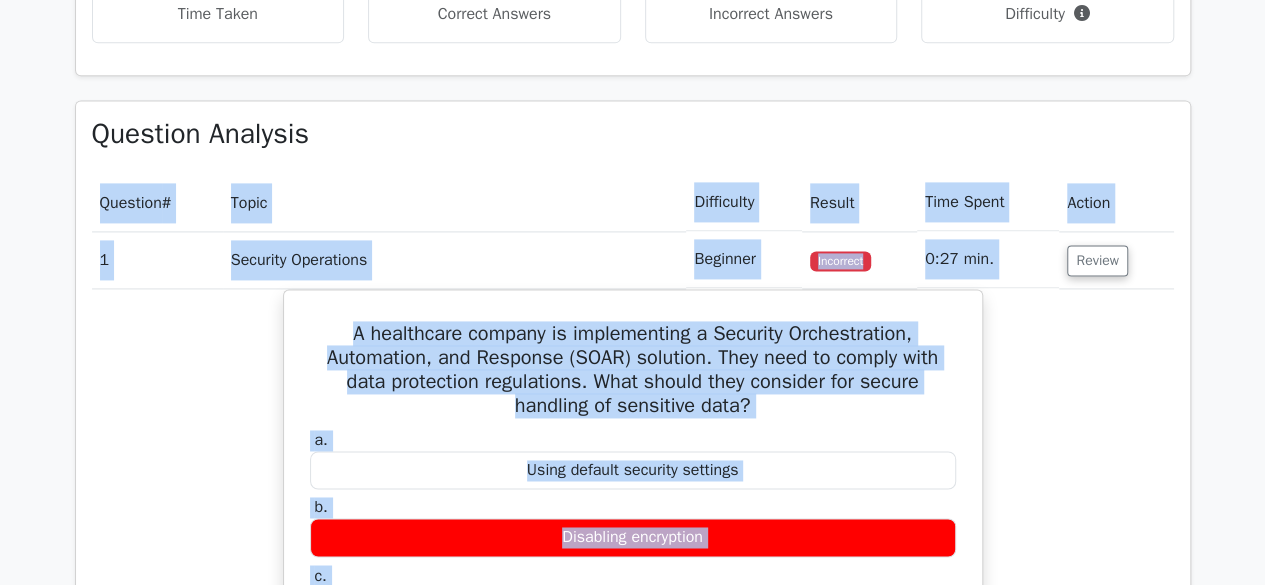 scroll, scrollTop: 1359, scrollLeft: 0, axis: vertical 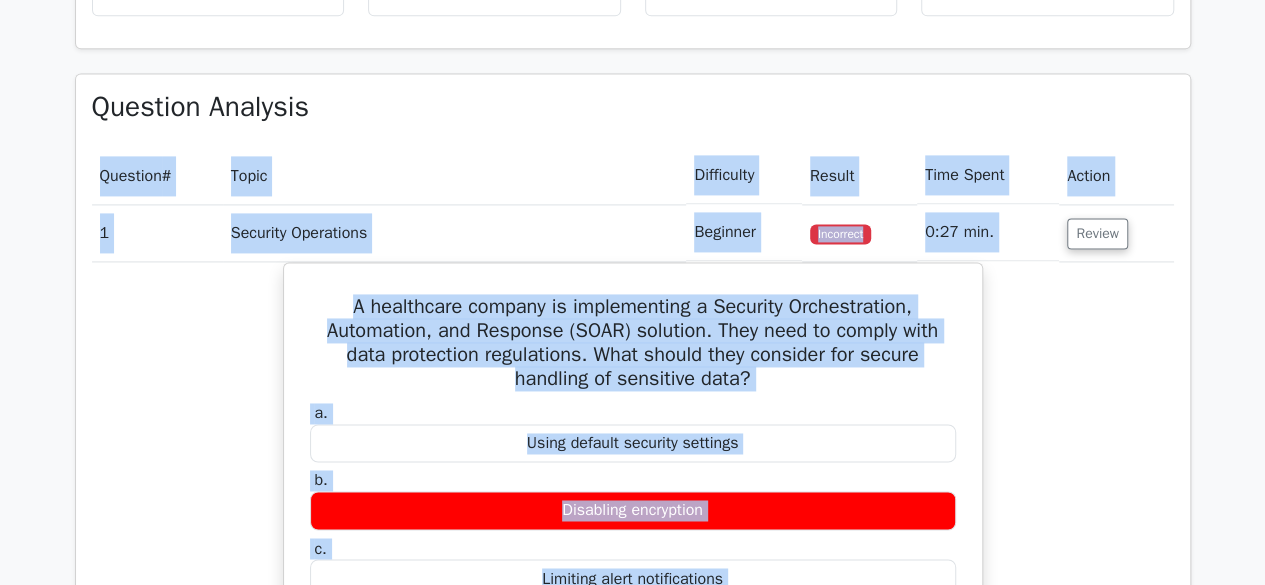 click on "image/svg+xml
Go Premium
CompTIA Security+ Preparation Package (2025)
2237 Superior-grade  CompTIA Security+ practice questions.
Accelerated Mastery: Deep dive into critical topics to fast-track your mastery.
Bonus:" at bounding box center [632, 427] 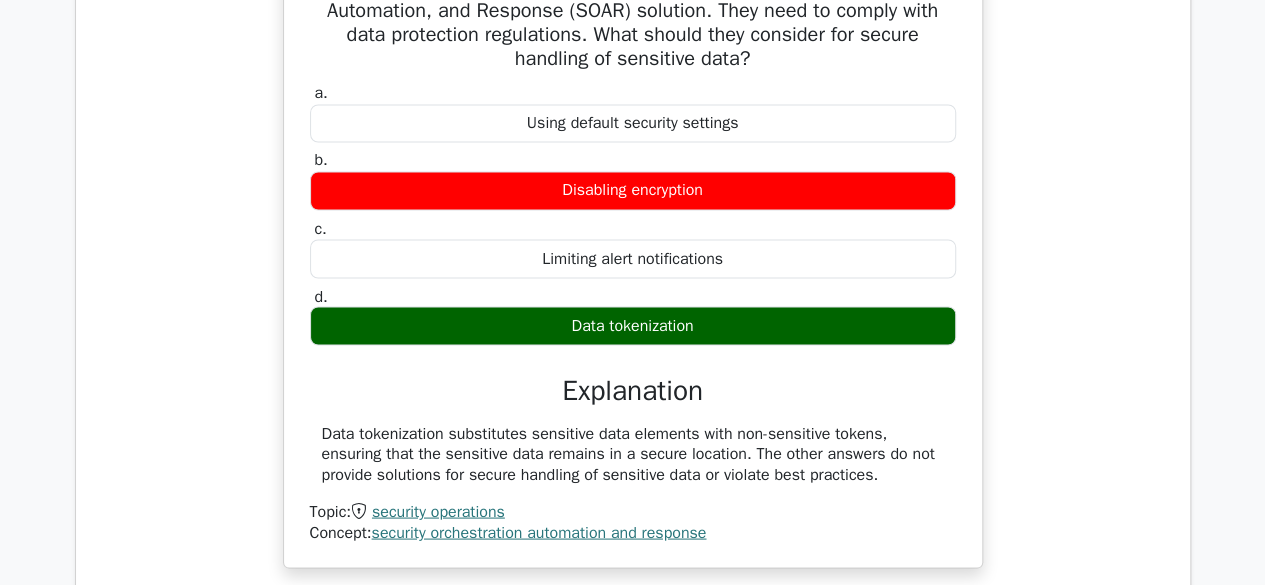 scroll, scrollTop: 1719, scrollLeft: 0, axis: vertical 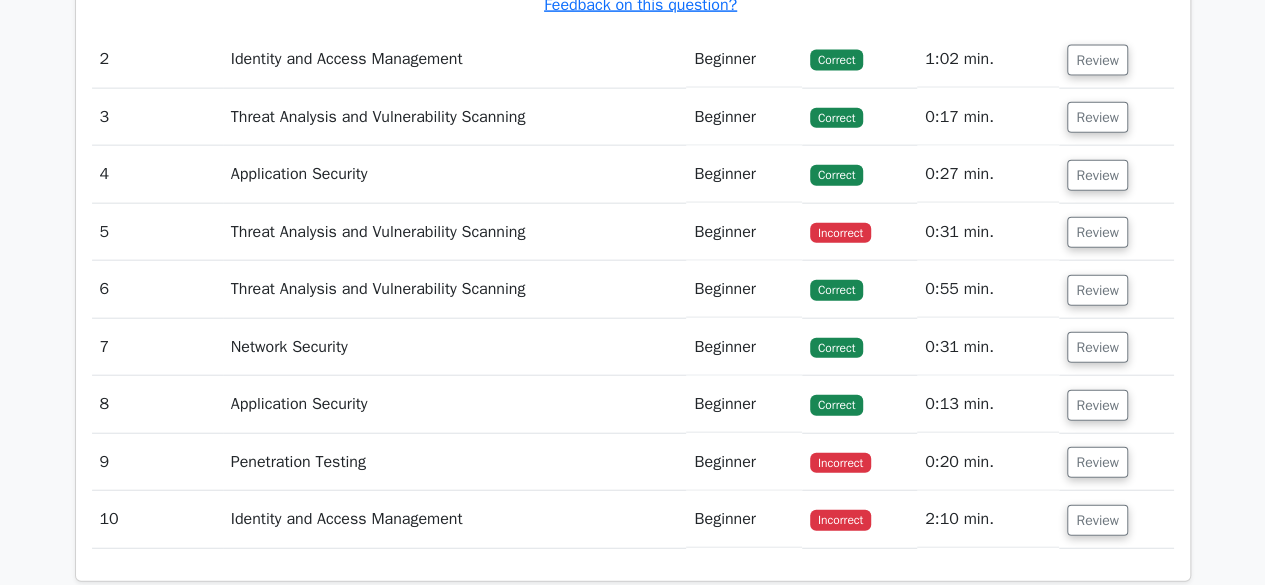 click on "Threat Analysis and Vulnerability Scanning" at bounding box center [455, 232] 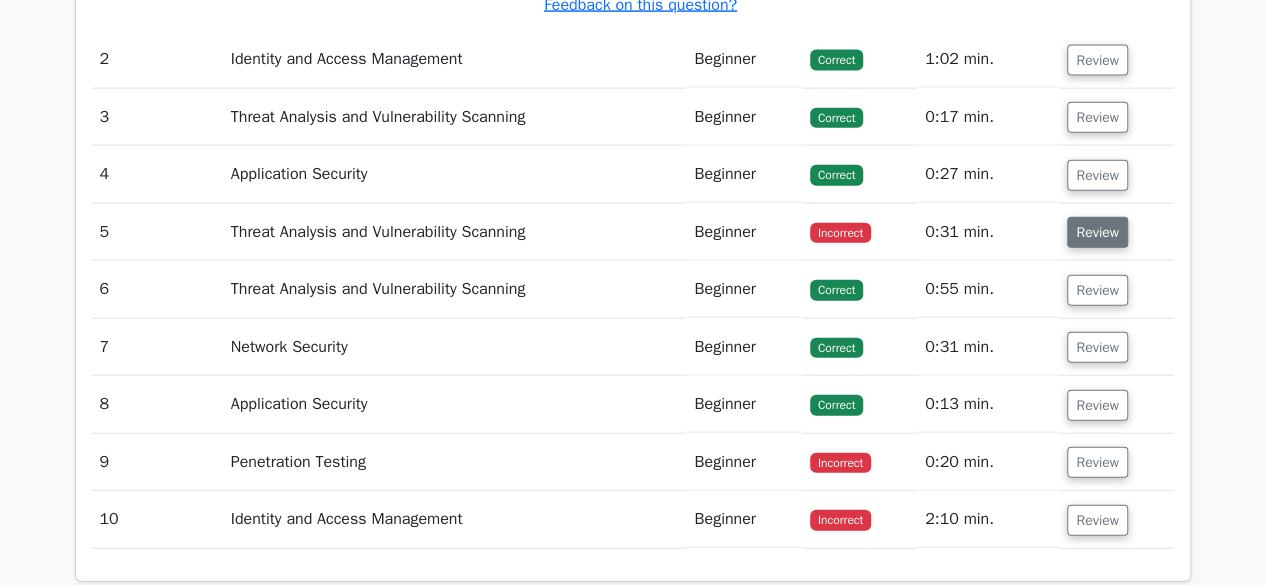 click on "Review" at bounding box center [1097, 232] 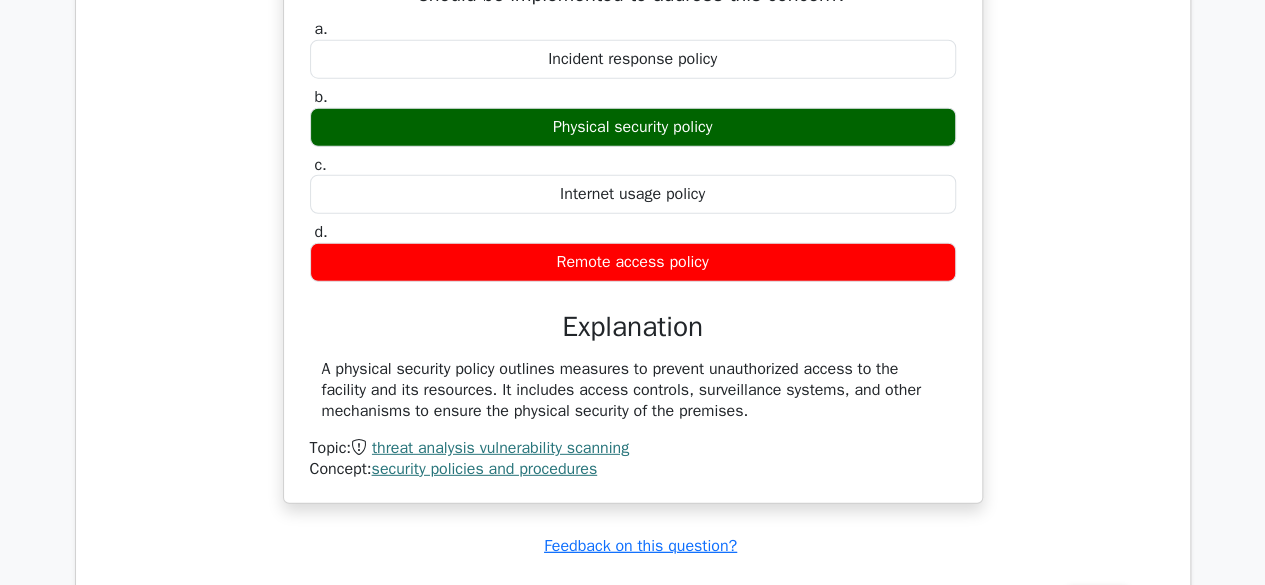 scroll, scrollTop: 2624, scrollLeft: 0, axis: vertical 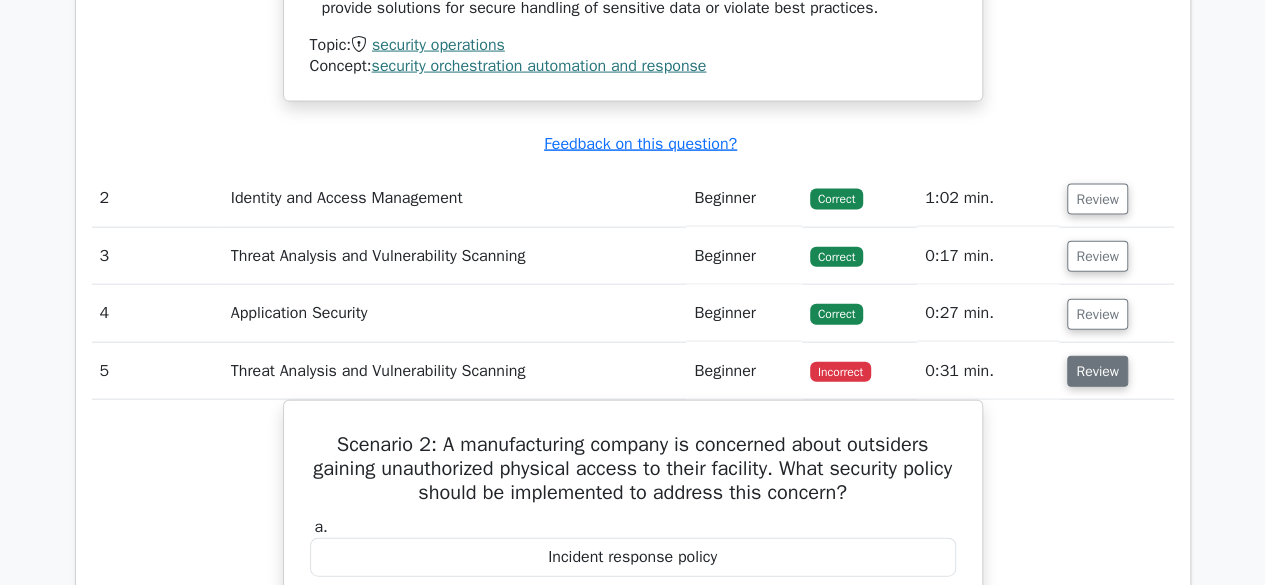 click on "Review" at bounding box center [1097, 371] 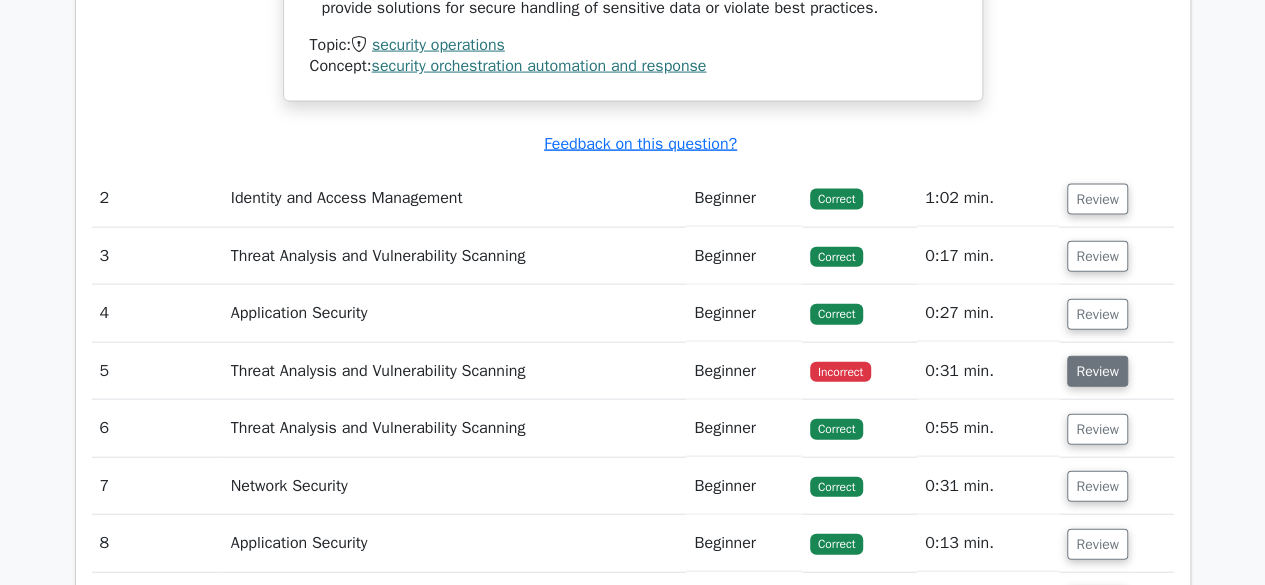 click on "Review" at bounding box center (1097, 371) 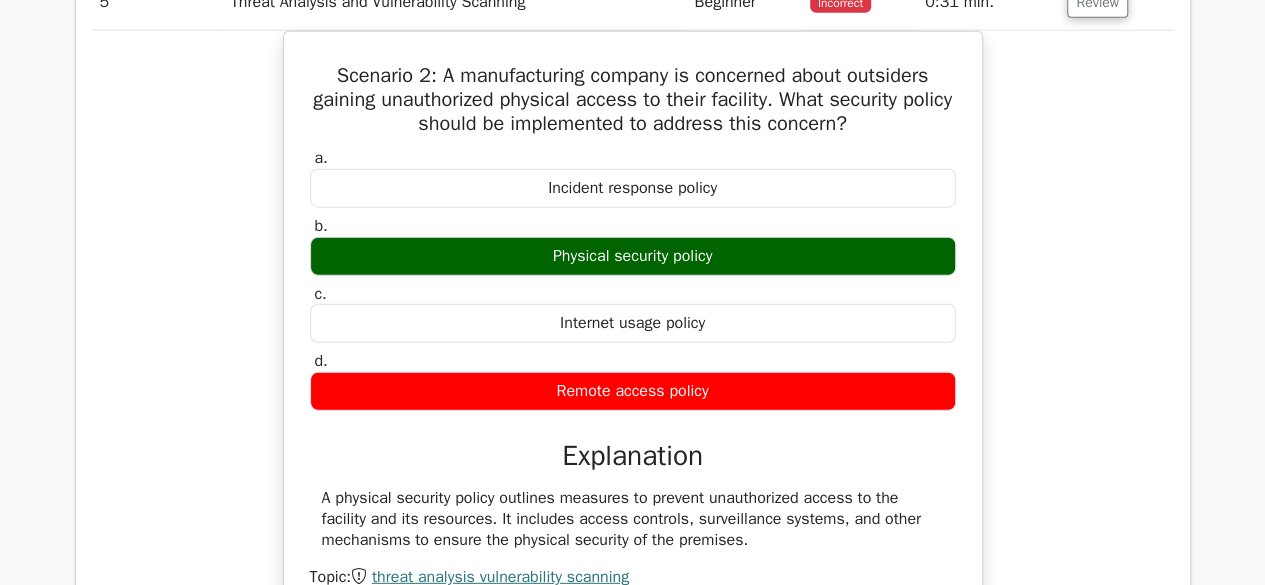 scroll, scrollTop: 2554, scrollLeft: 0, axis: vertical 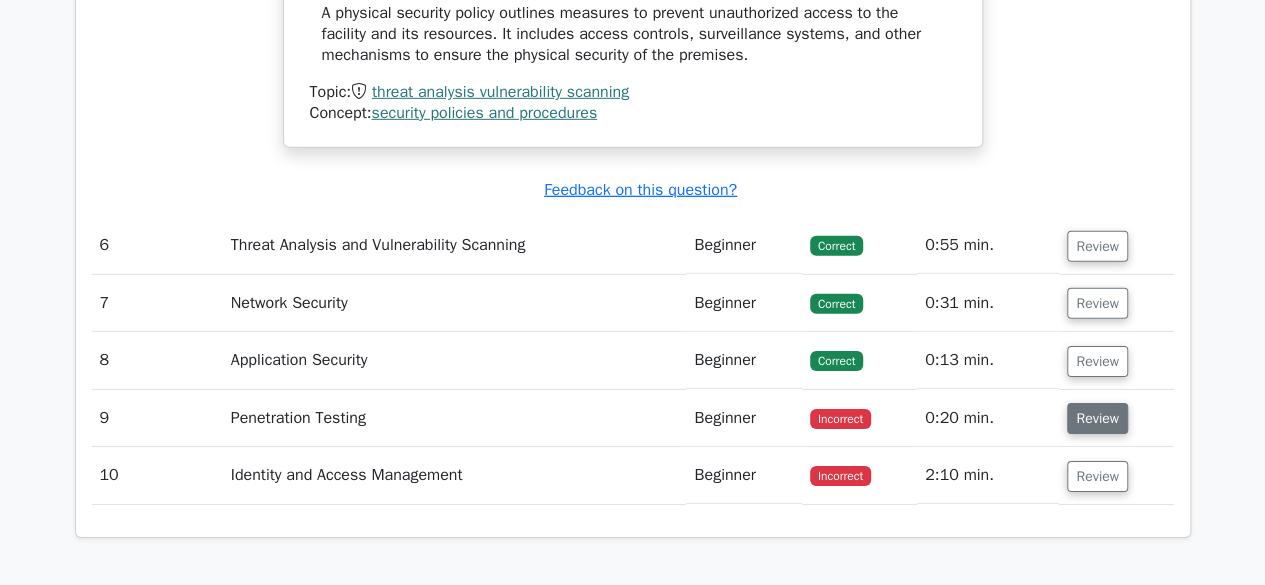 click on "Review" at bounding box center (1097, 418) 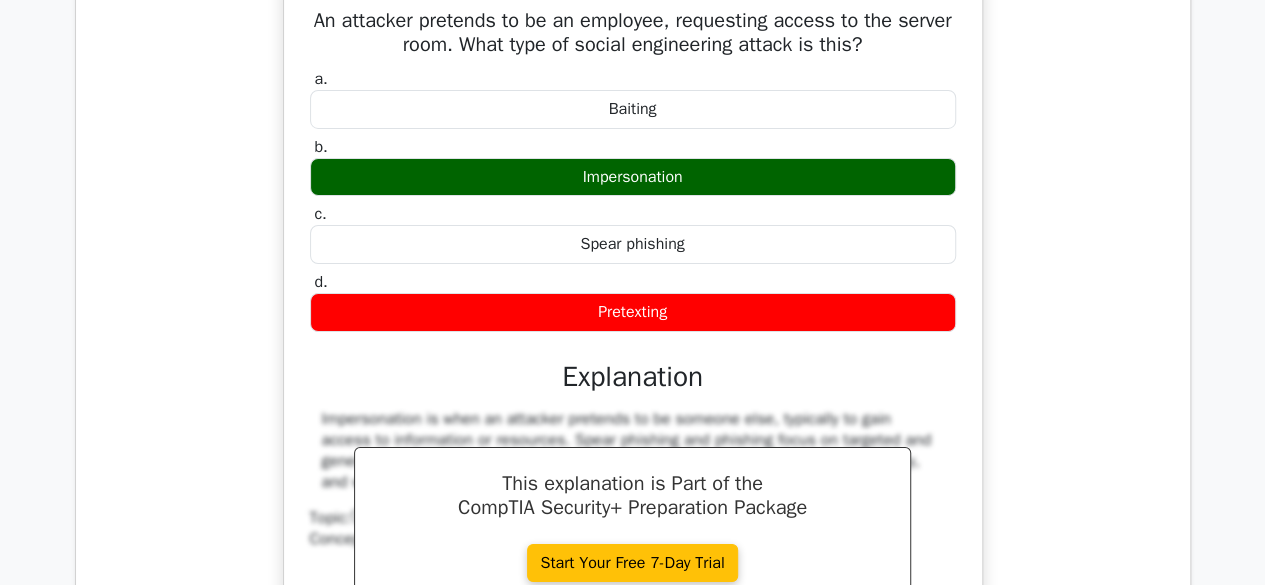 scroll, scrollTop: 3474, scrollLeft: 0, axis: vertical 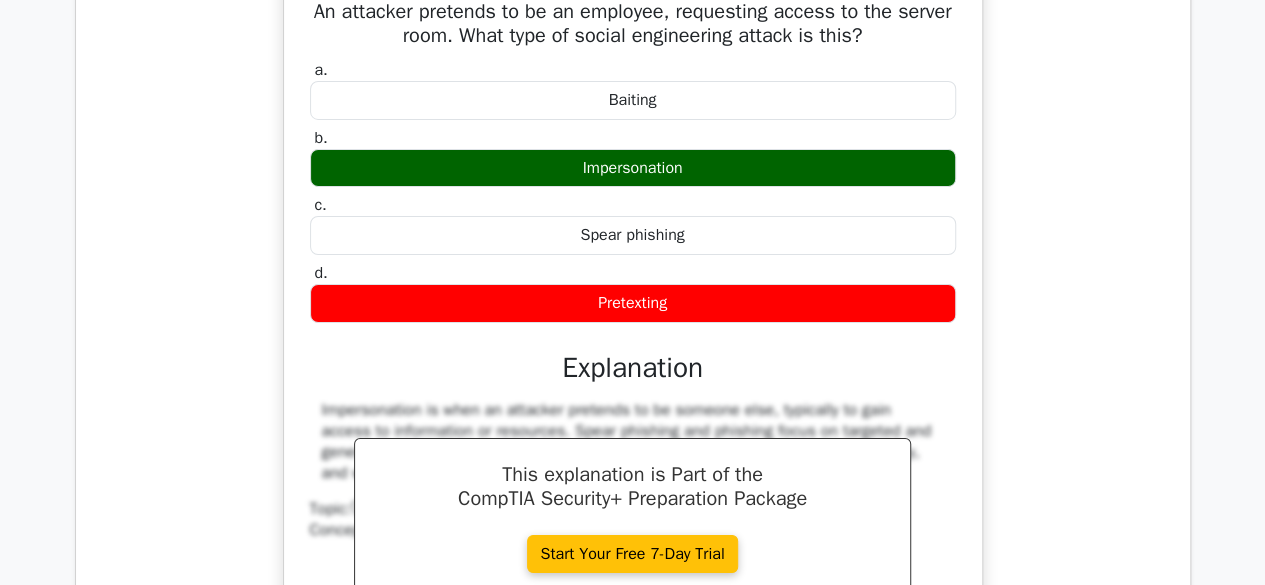 click on "An attacker pretends to be an employee, requesting access to the server room. What type of social engineering attack is this?
a.
Baiting
b.
c. d." at bounding box center (633, 348) 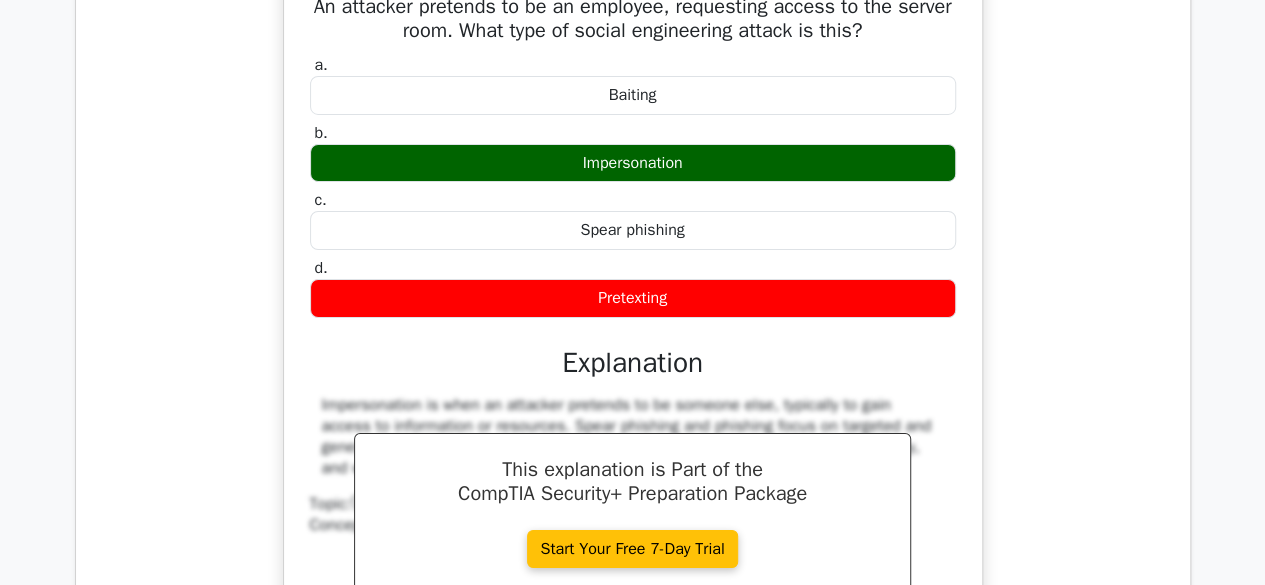 click on "a.
Baiting
b.
Impersonation
c." at bounding box center [633, 363] 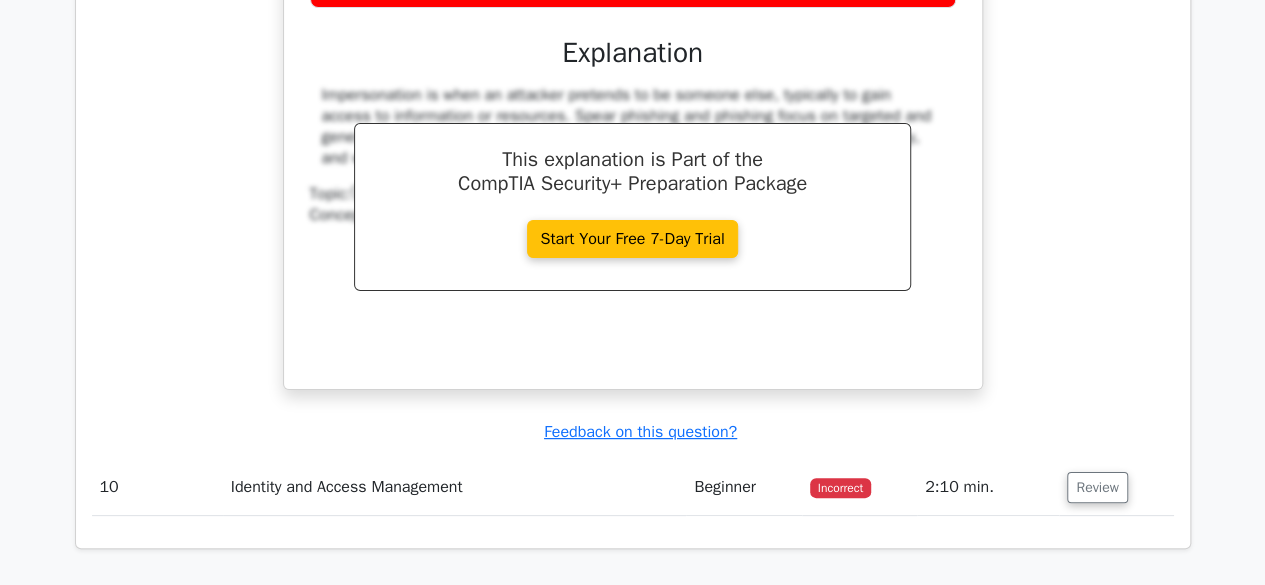 scroll, scrollTop: 3834, scrollLeft: 0, axis: vertical 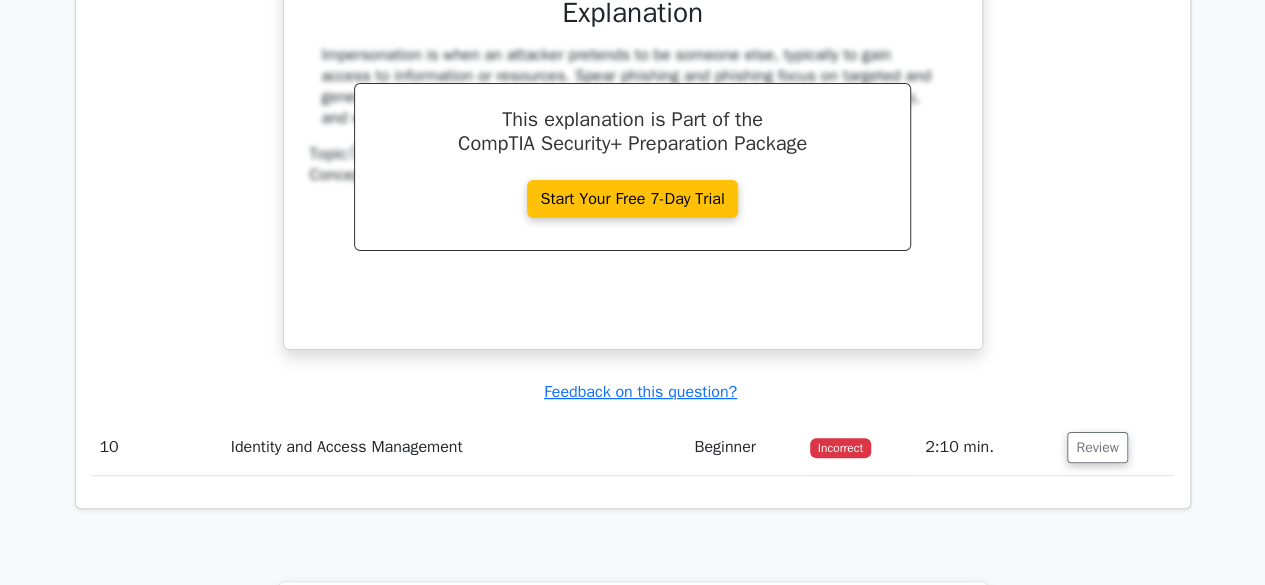 click on "image/svg+xml
Go Premium
CompTIA Security+ Preparation Package (2025)
2237 Superior-grade  CompTIA Security+ practice questions.
Accelerated Mastery: Deep dive into critical topics to fast-track your mastery.
Bonus:" at bounding box center (632, -1310) 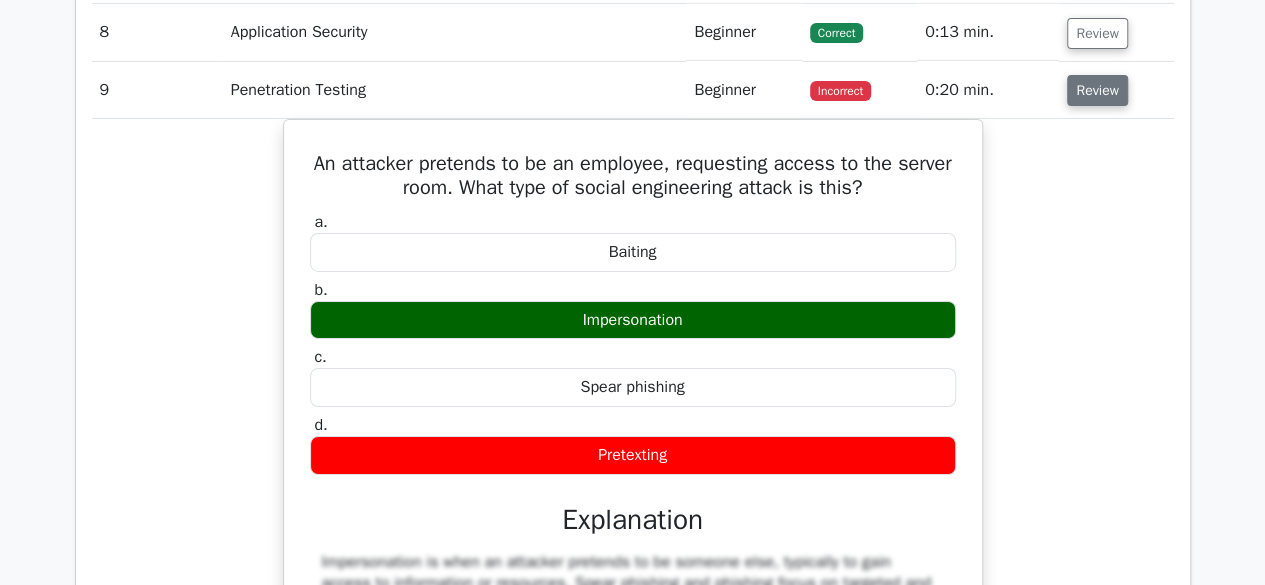 click on "Review" at bounding box center (1097, 90) 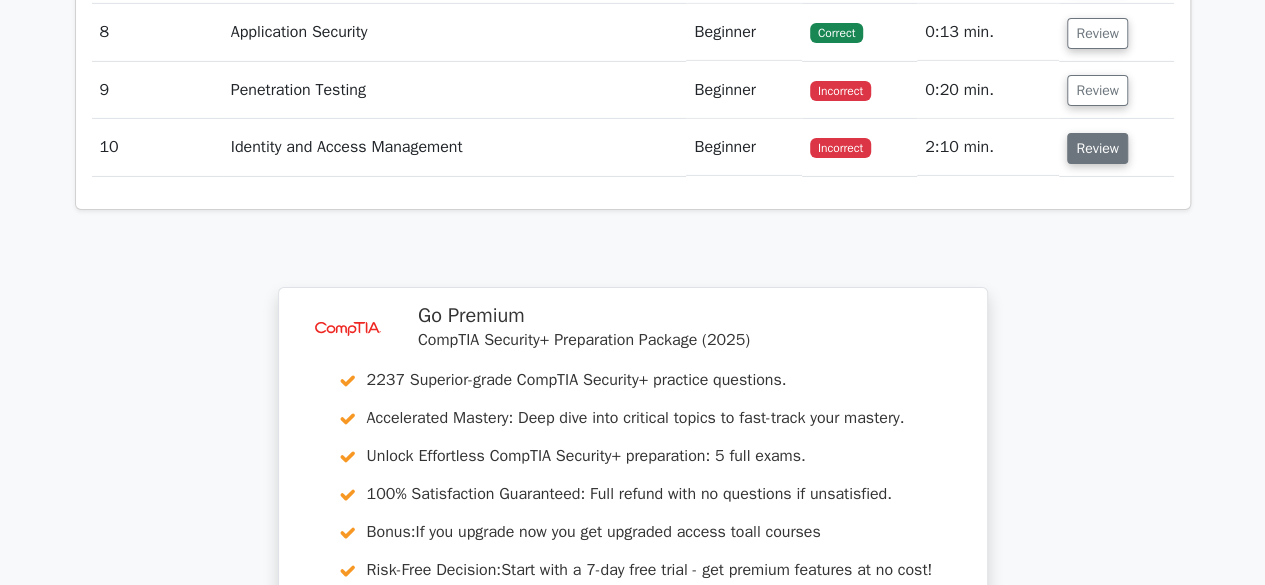 click on "Review" at bounding box center [1097, 148] 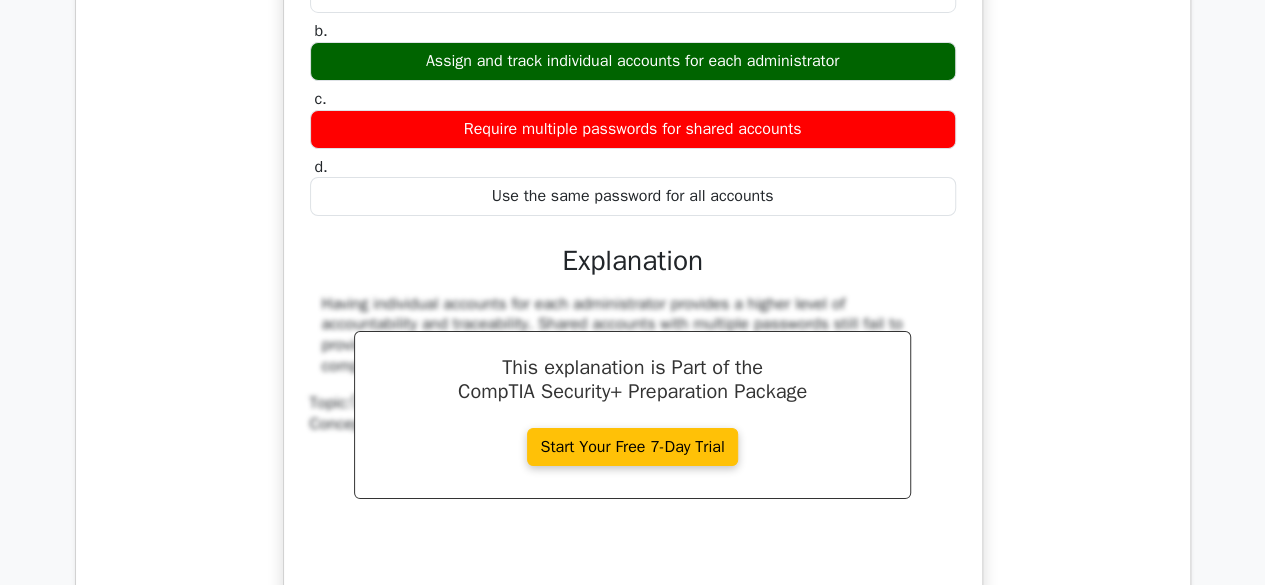 scroll, scrollTop: 3641, scrollLeft: 0, axis: vertical 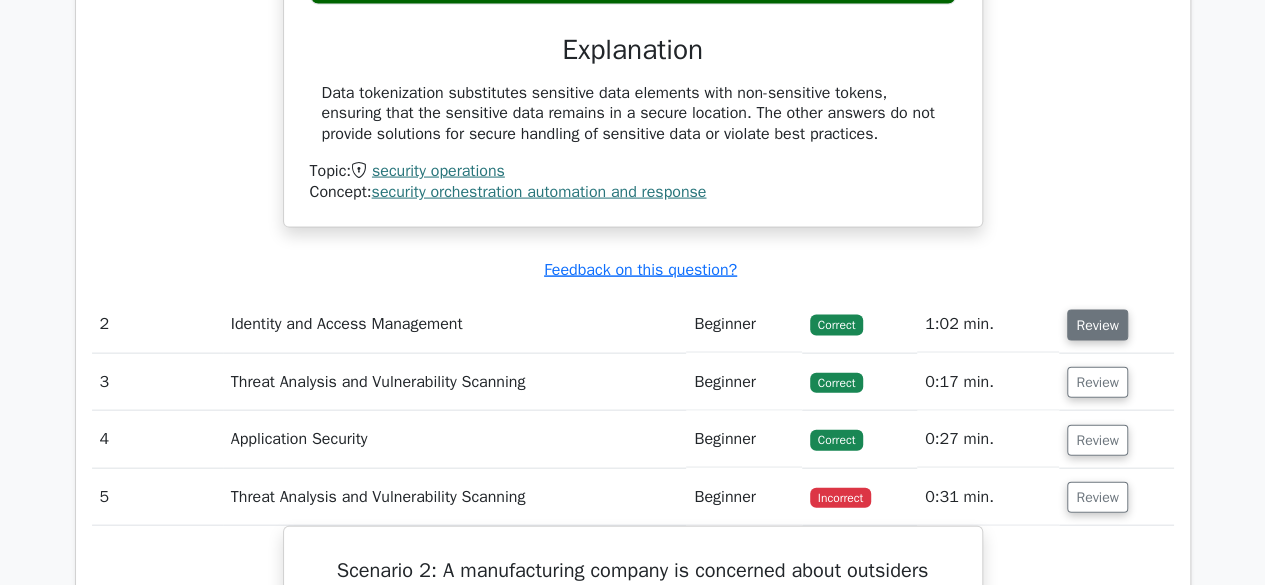 click on "Review" at bounding box center (1097, 325) 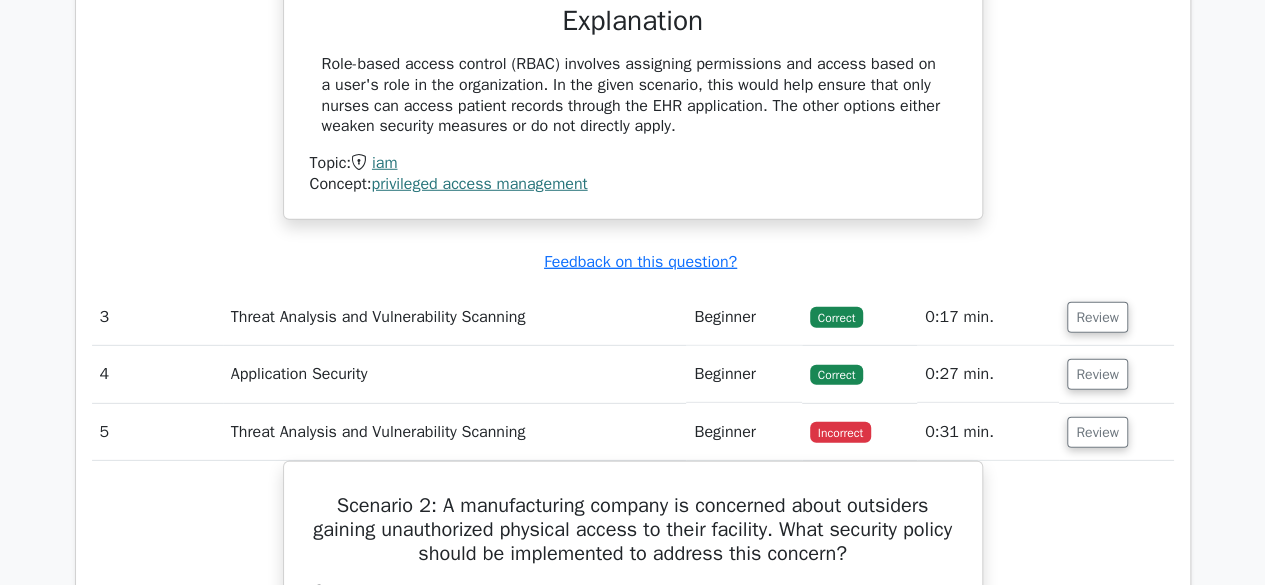 scroll, scrollTop: 2814, scrollLeft: 0, axis: vertical 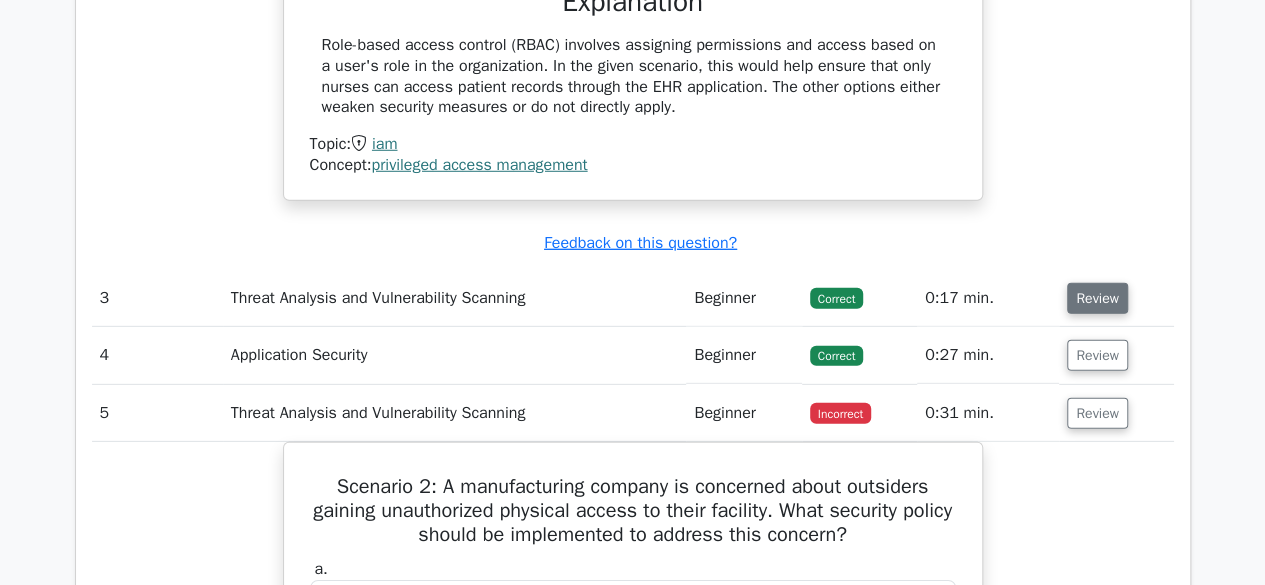 click on "Review" at bounding box center [1097, 298] 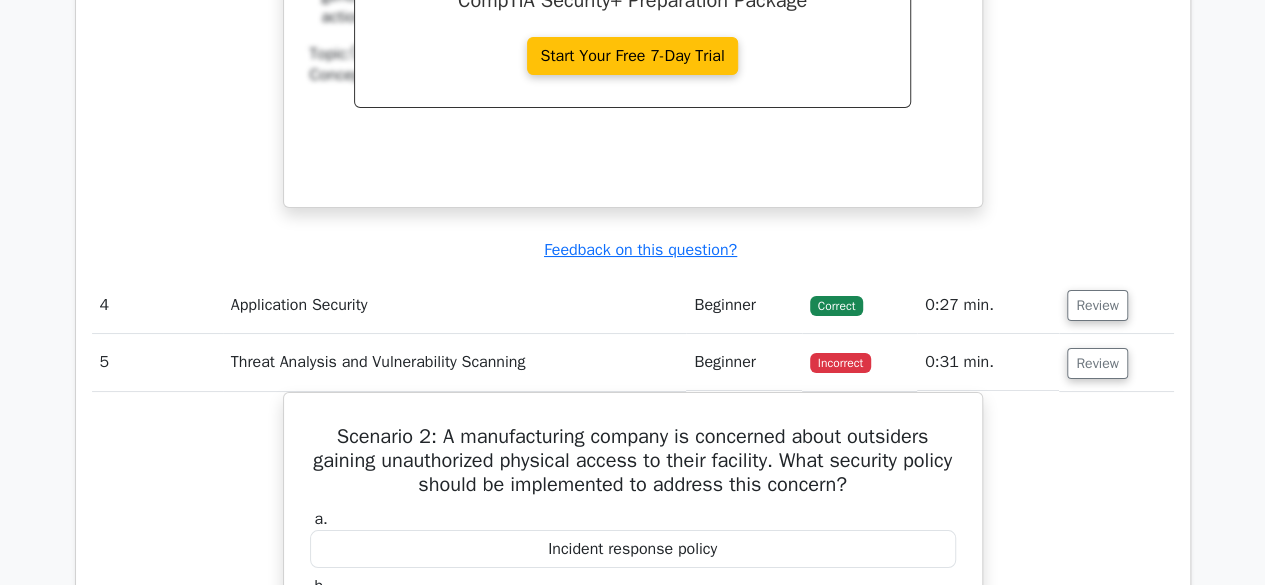 scroll, scrollTop: 3682, scrollLeft: 0, axis: vertical 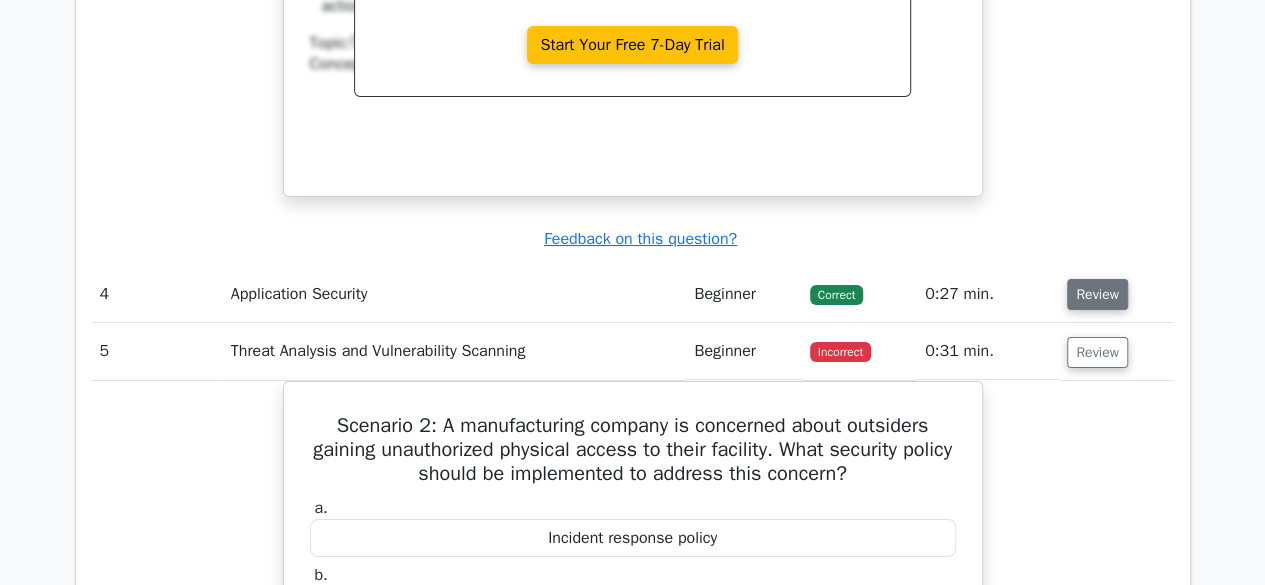 click on "Review" at bounding box center [1097, 294] 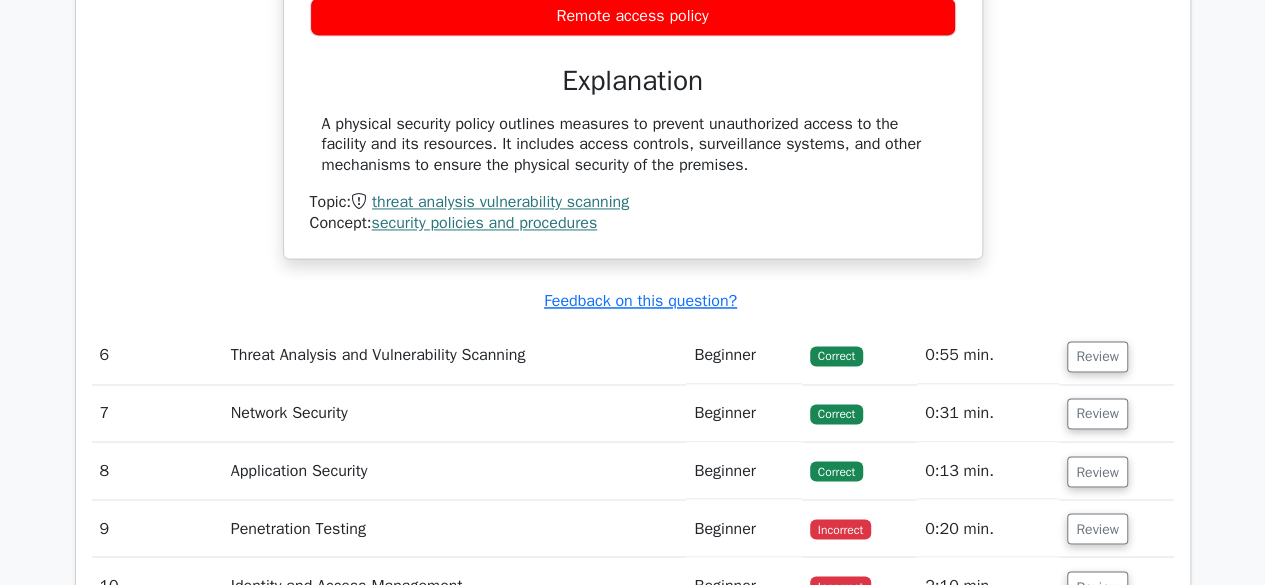 scroll, scrollTop: 5282, scrollLeft: 0, axis: vertical 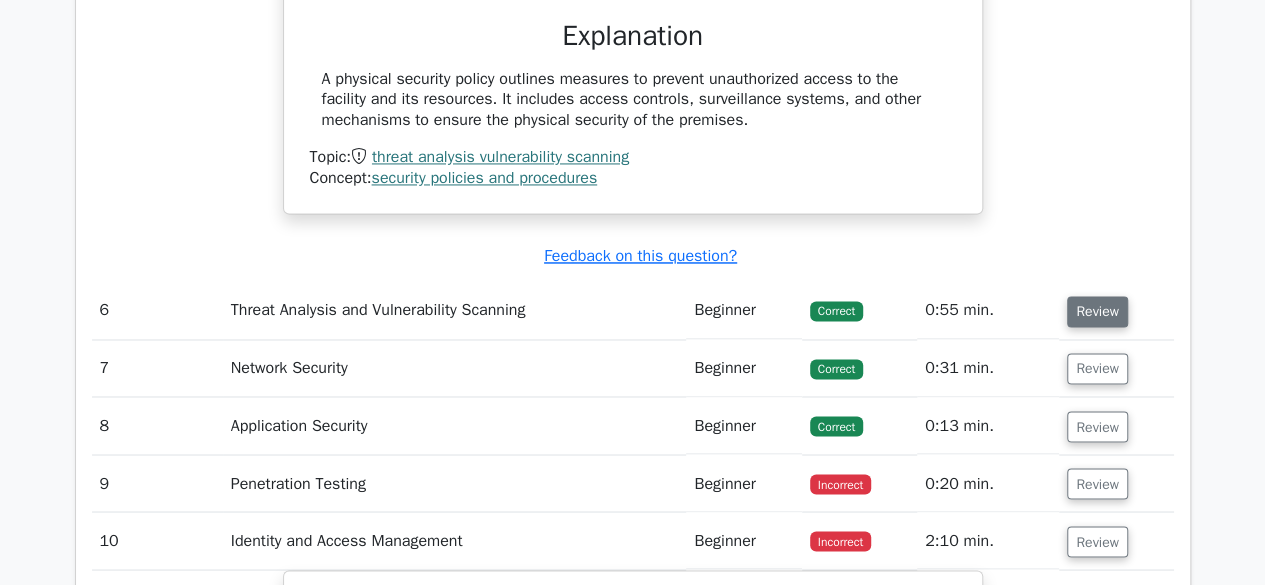 click on "Review" at bounding box center (1097, 311) 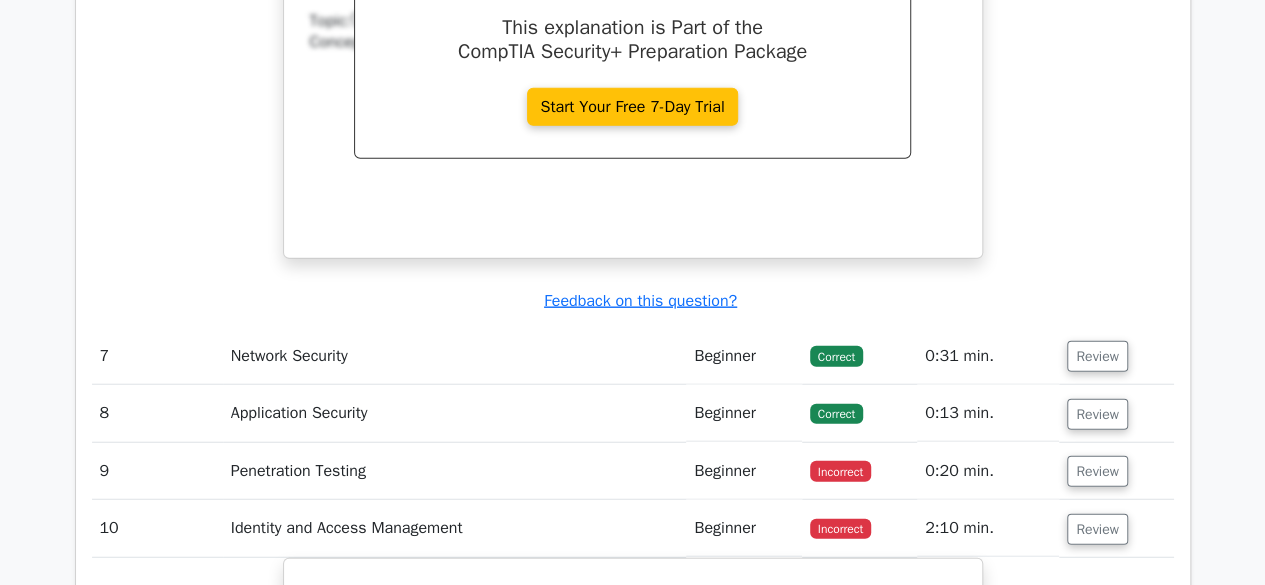 scroll, scrollTop: 6148, scrollLeft: 0, axis: vertical 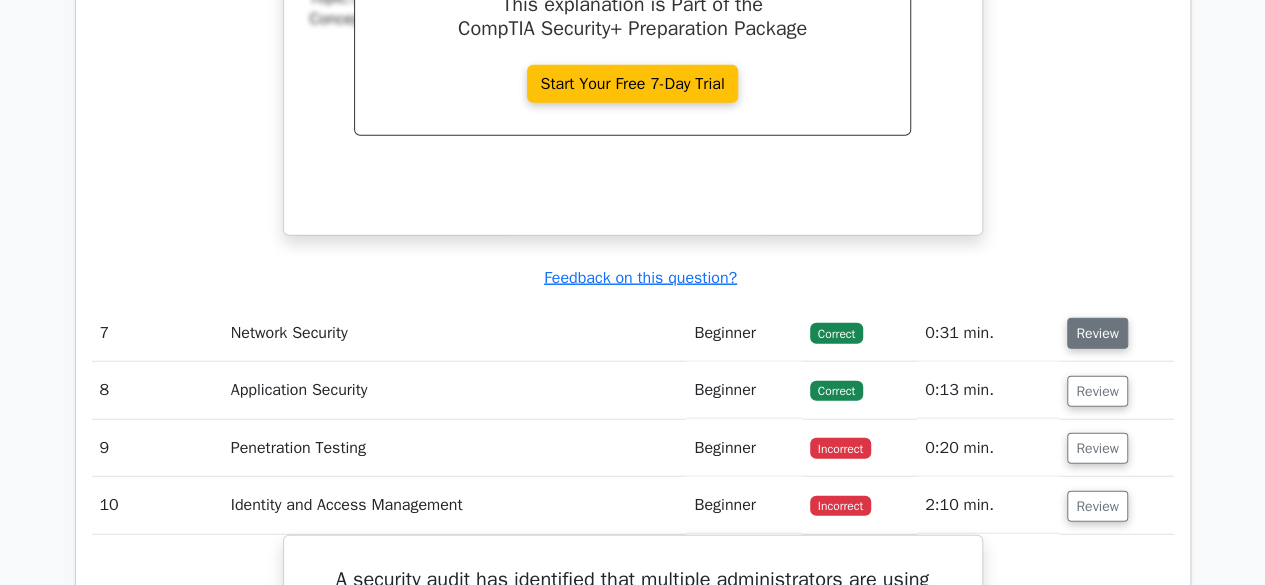 click on "Review" at bounding box center [1097, 333] 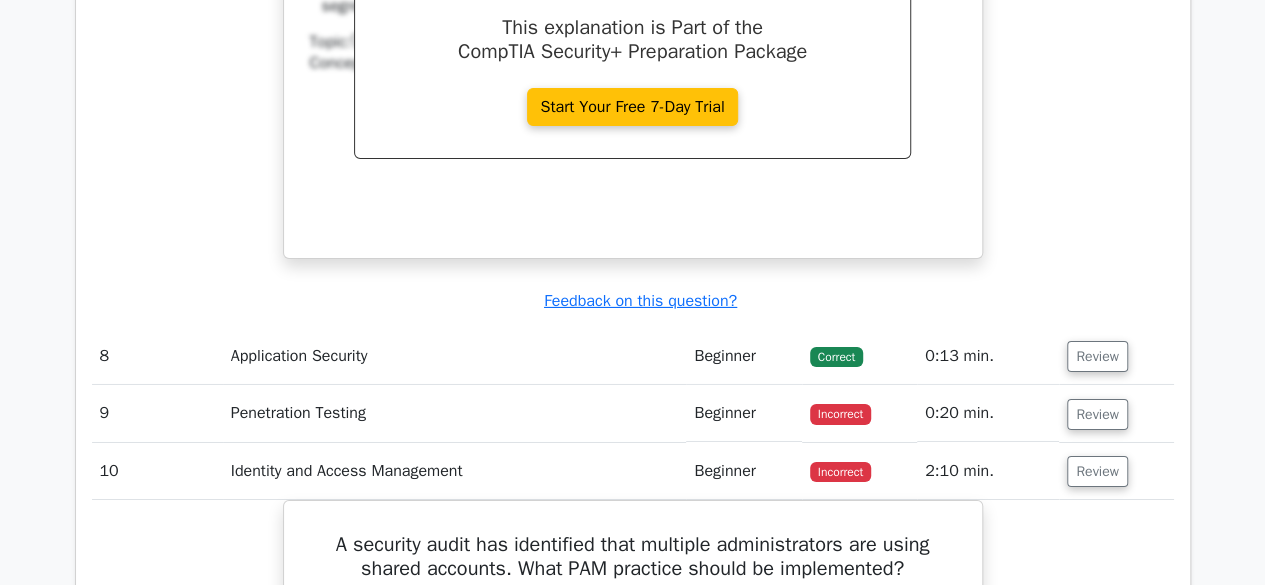 scroll, scrollTop: 7054, scrollLeft: 0, axis: vertical 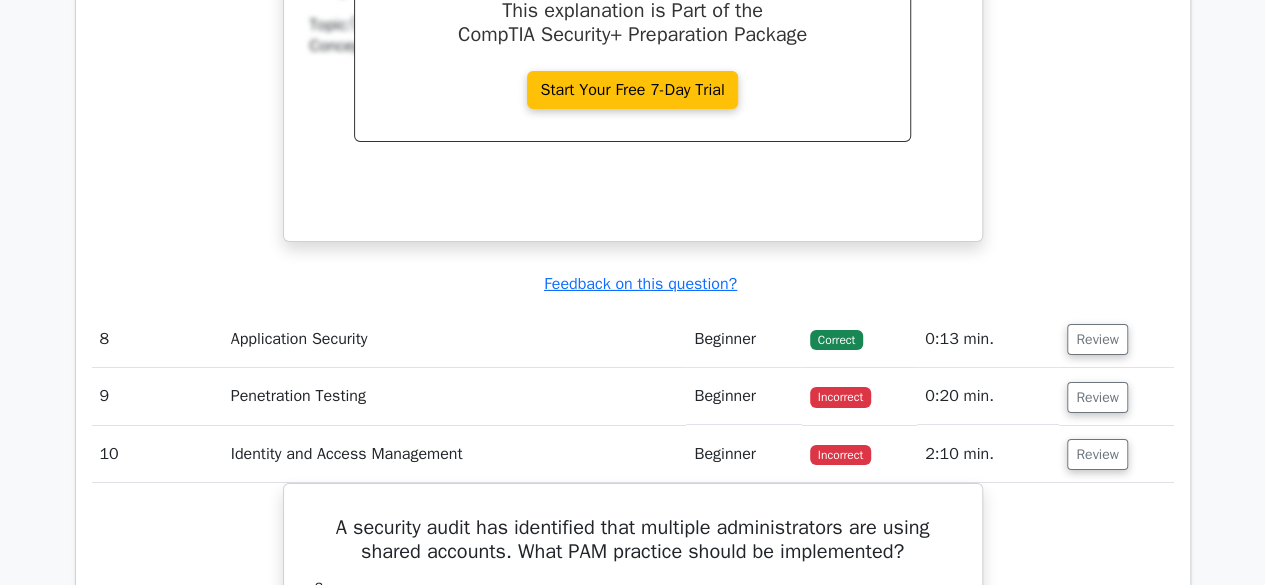 click on "Correct" at bounding box center (836, 340) 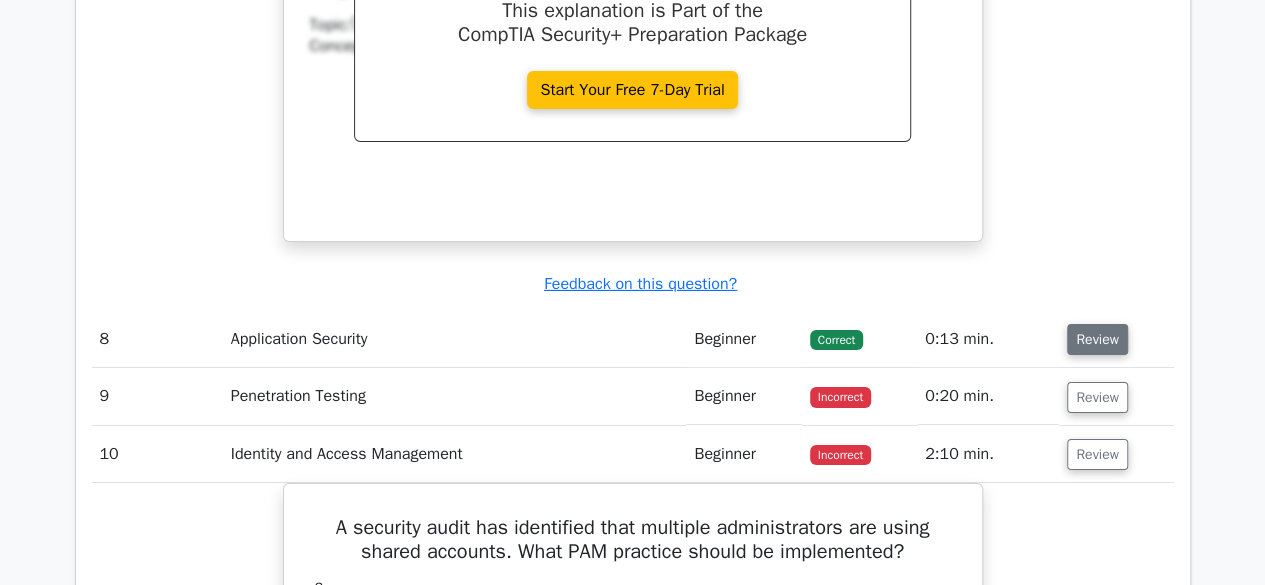 click on "Review" at bounding box center (1097, 339) 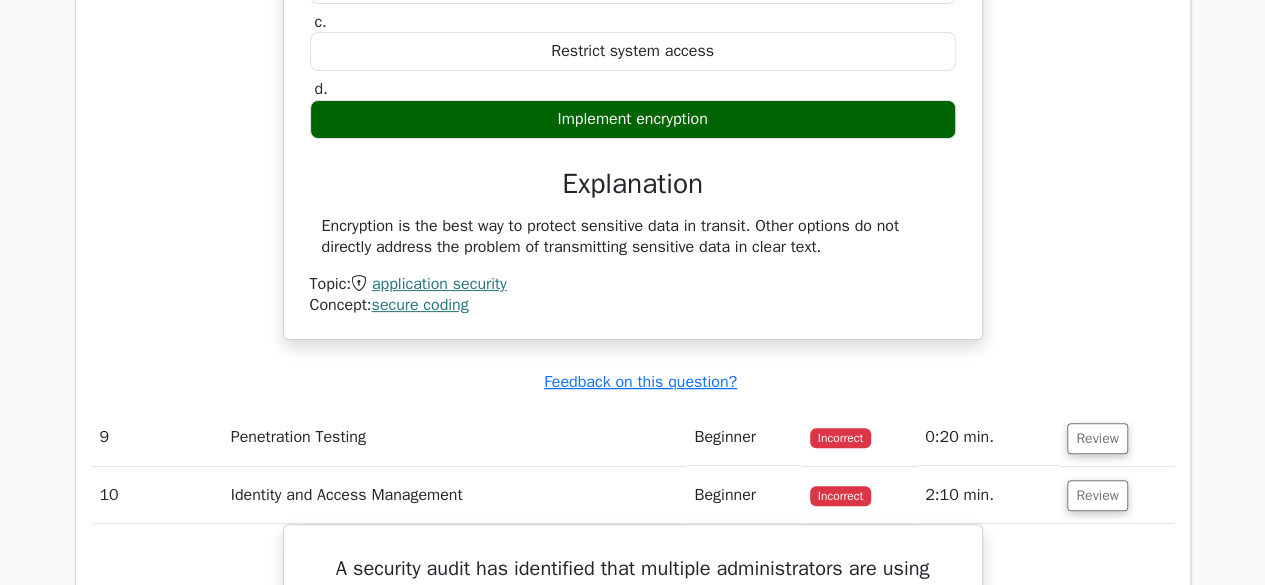 scroll, scrollTop: 7774, scrollLeft: 0, axis: vertical 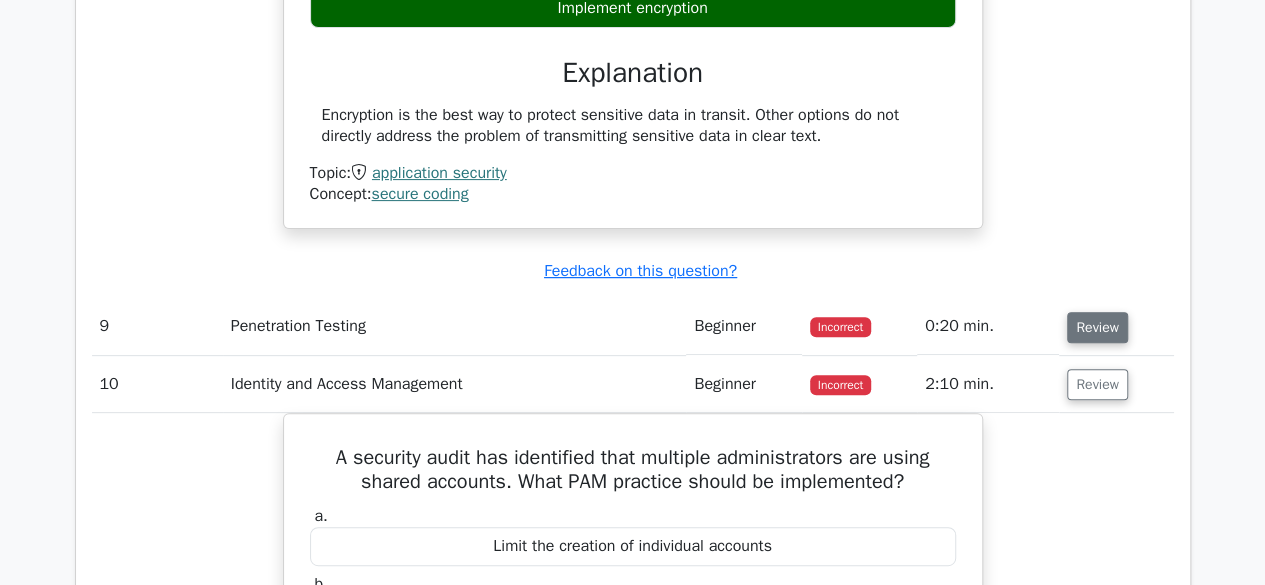 click on "Review" at bounding box center (1097, 327) 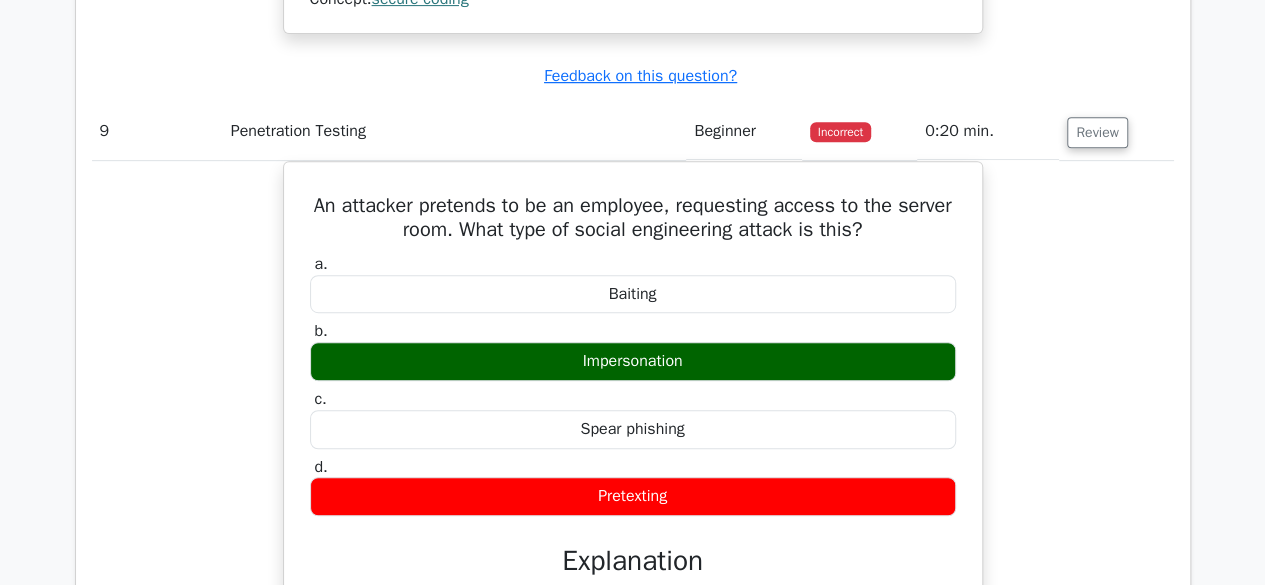 scroll, scrollTop: 8014, scrollLeft: 0, axis: vertical 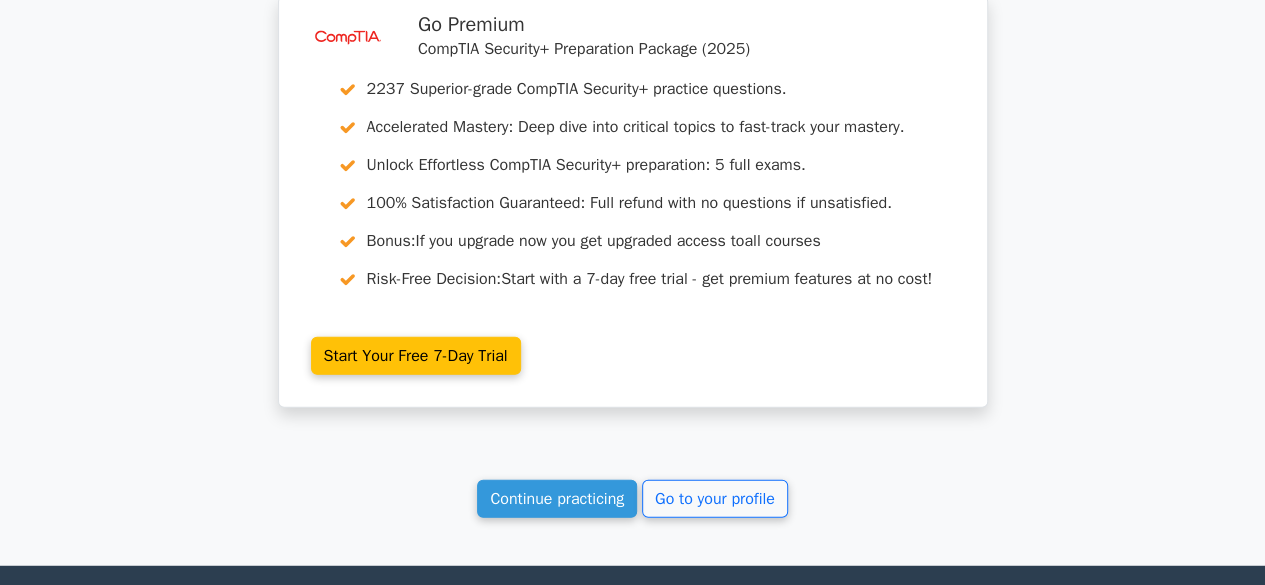 click on "Continue practicing
Go to your profile" at bounding box center (633, 499) 